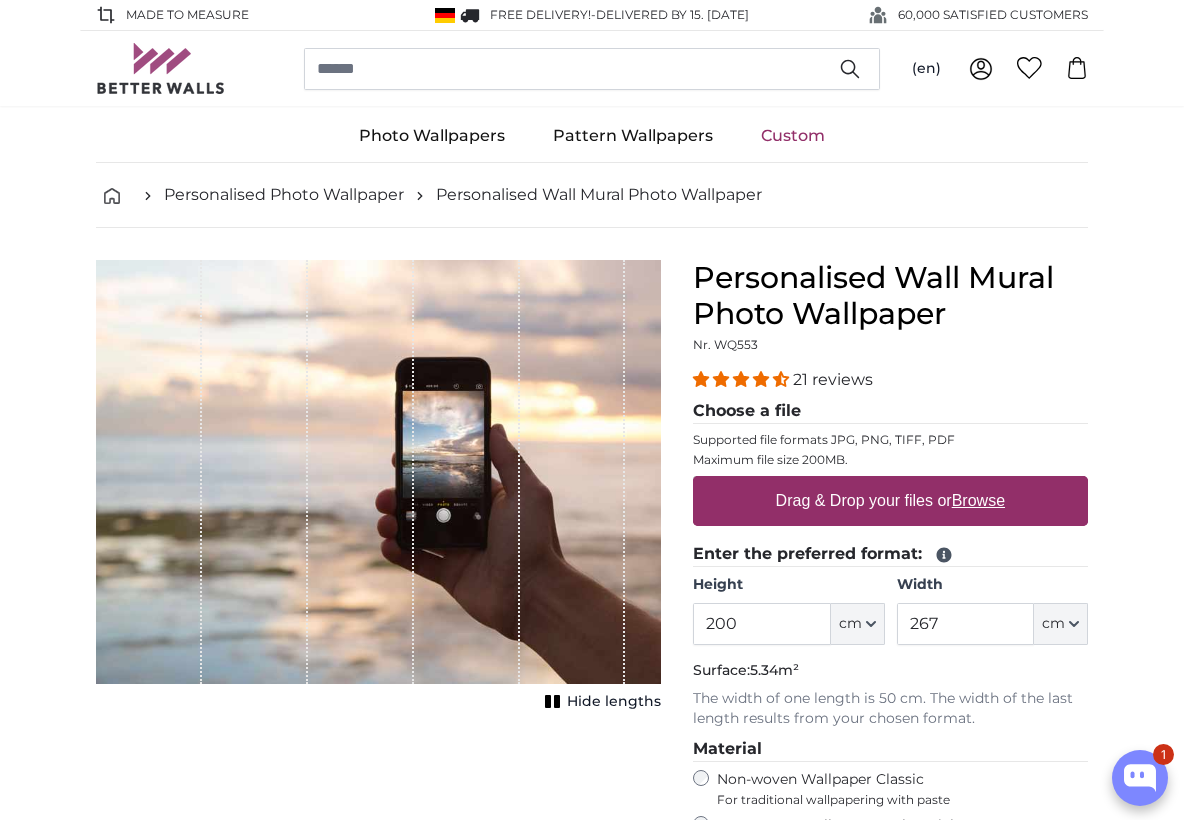 scroll, scrollTop: 0, scrollLeft: 0, axis: both 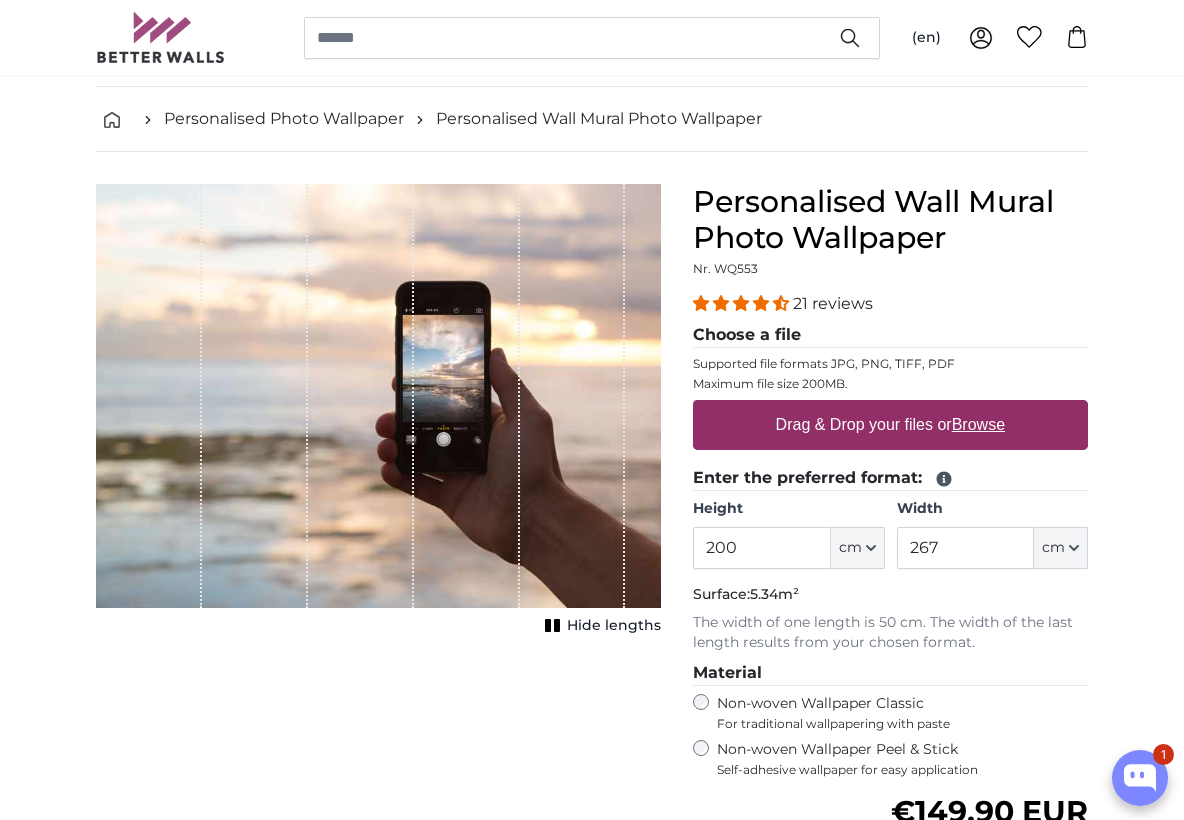 click on "Drag & Drop your files or  Browse" at bounding box center (890, 425) 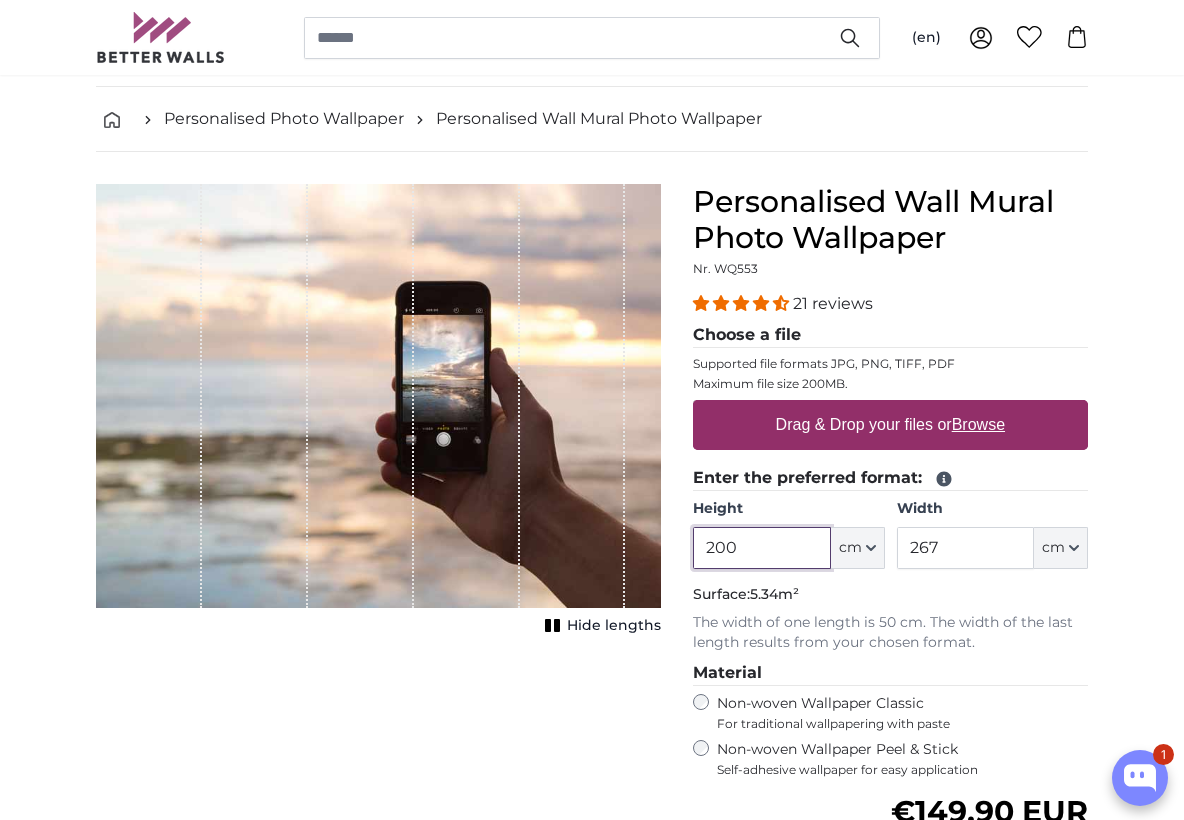 click on "200" at bounding box center (761, 548) 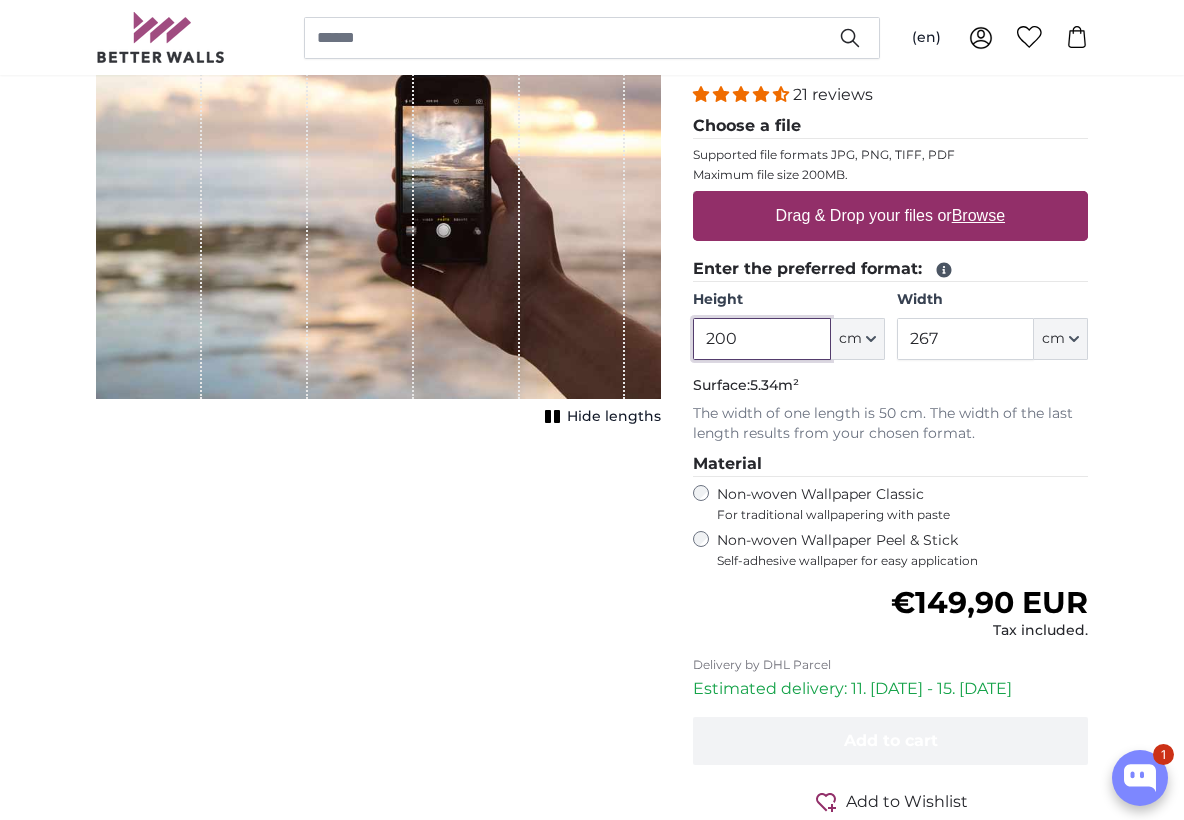 scroll, scrollTop: 283, scrollLeft: 0, axis: vertical 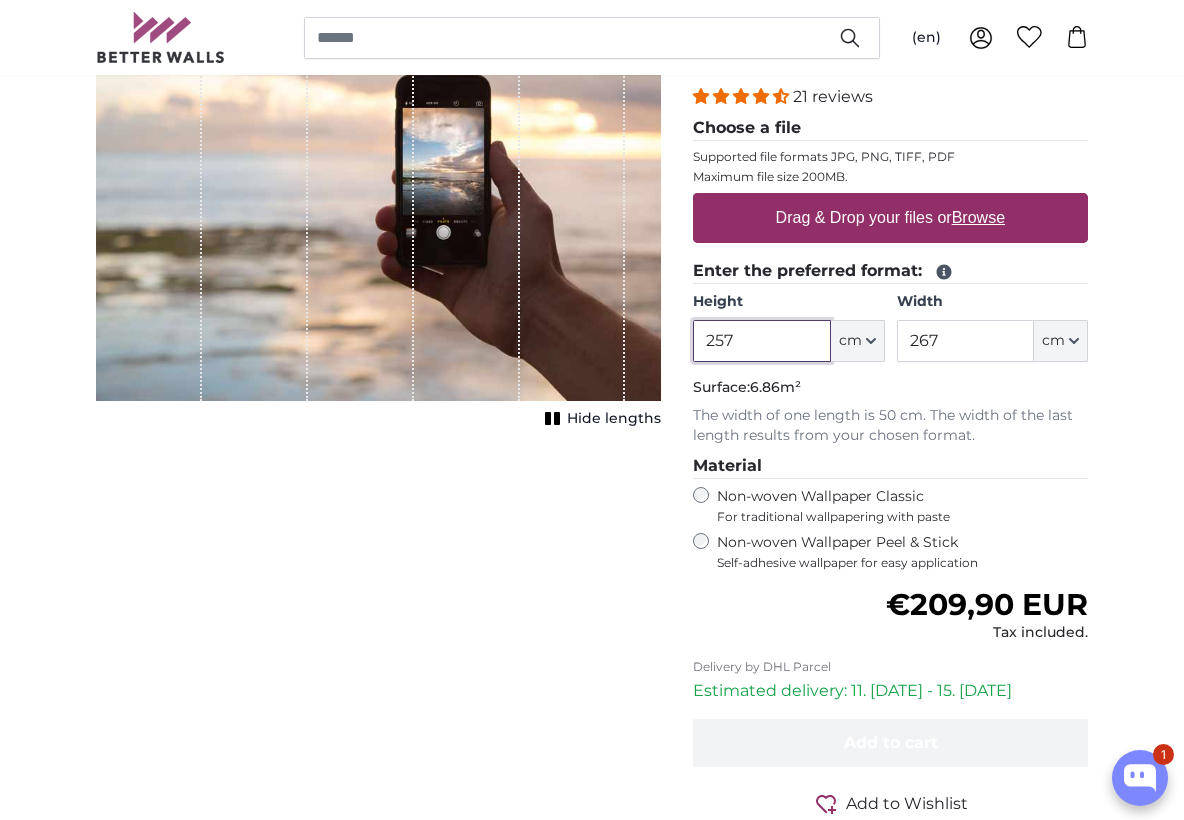 type on "257" 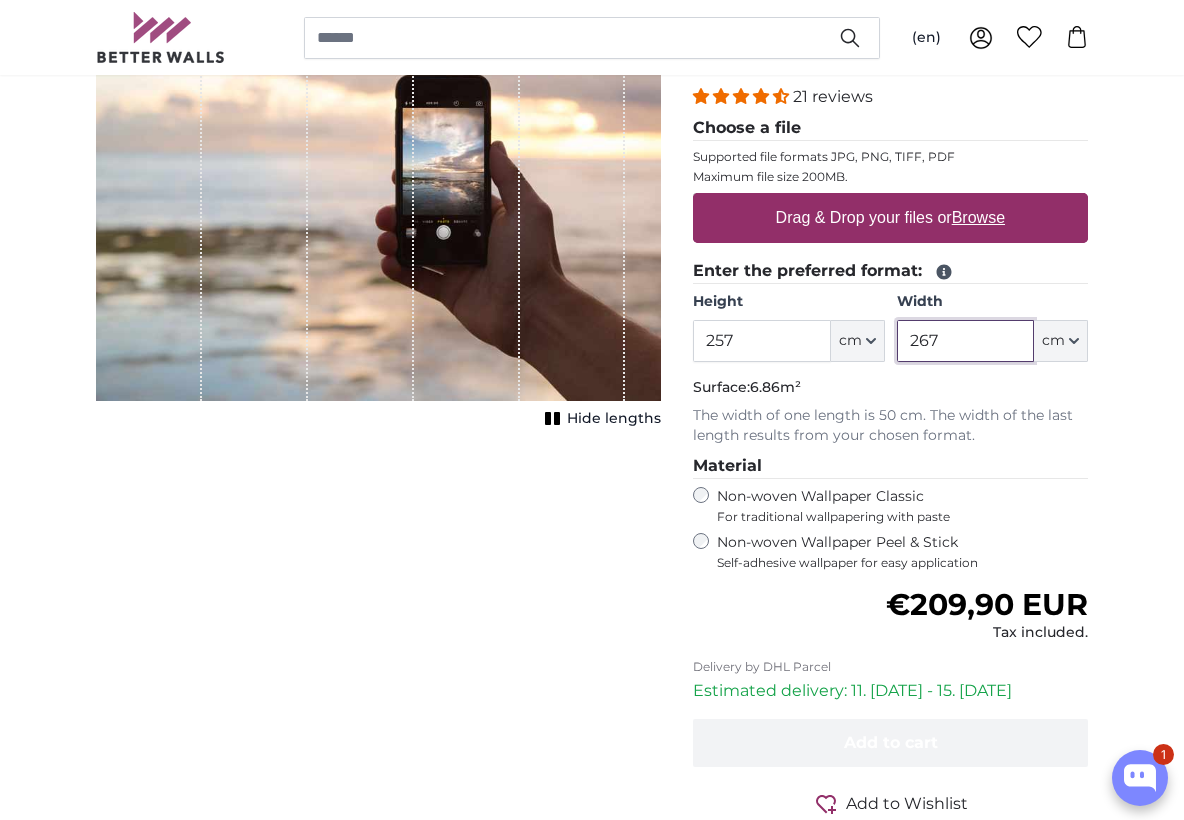 click on "267" at bounding box center [965, 341] 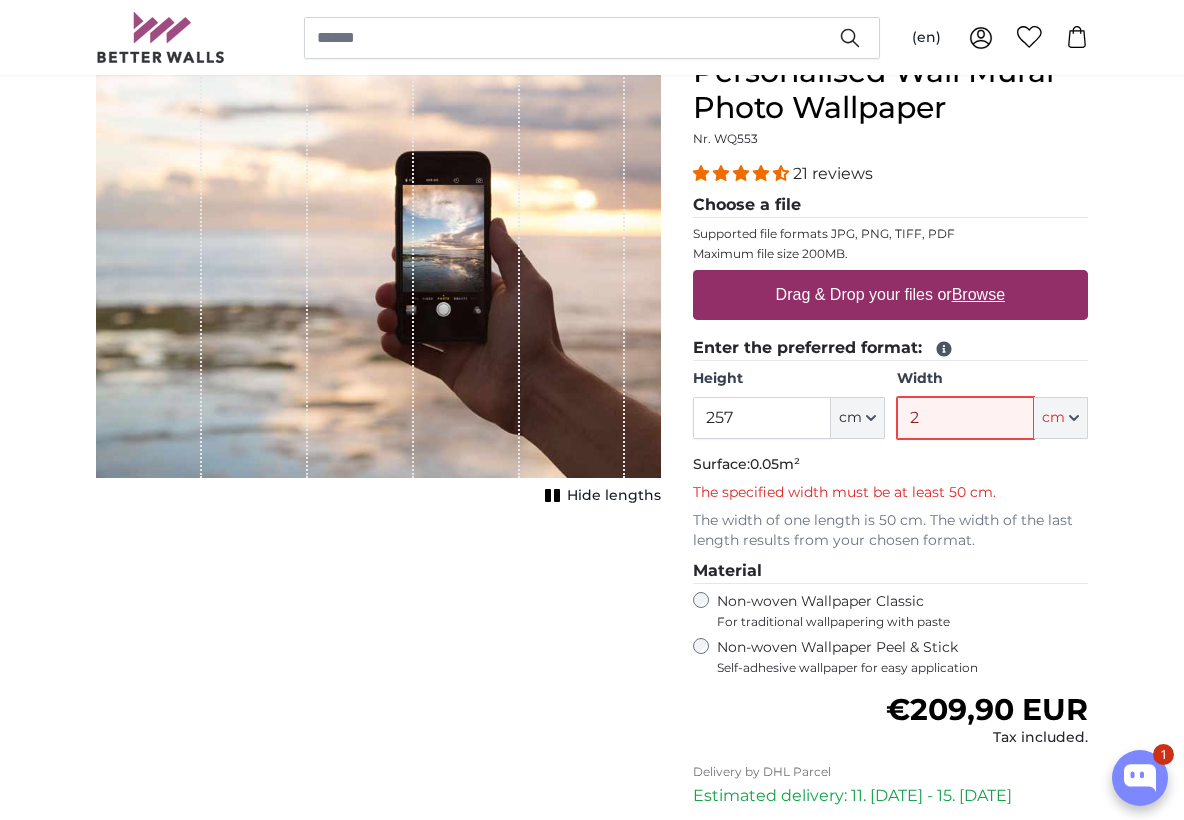 scroll, scrollTop: 202, scrollLeft: 0, axis: vertical 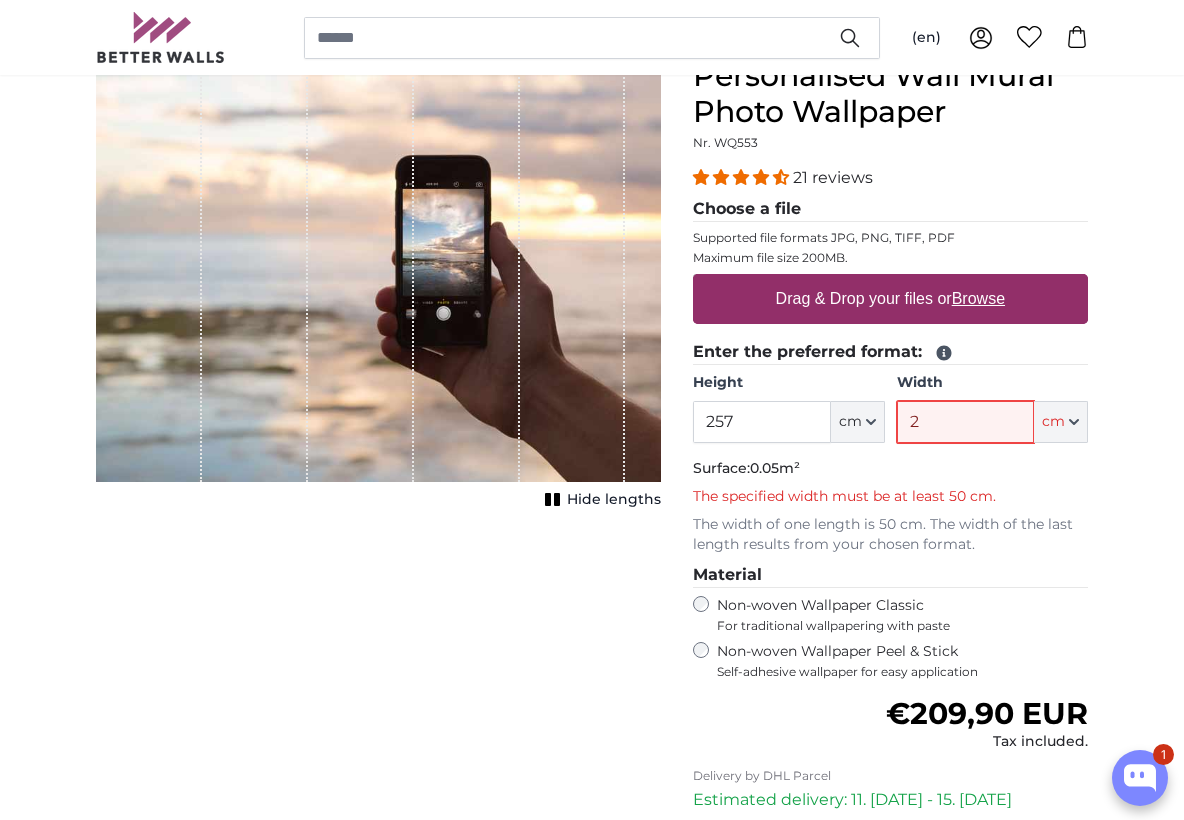 type on "2" 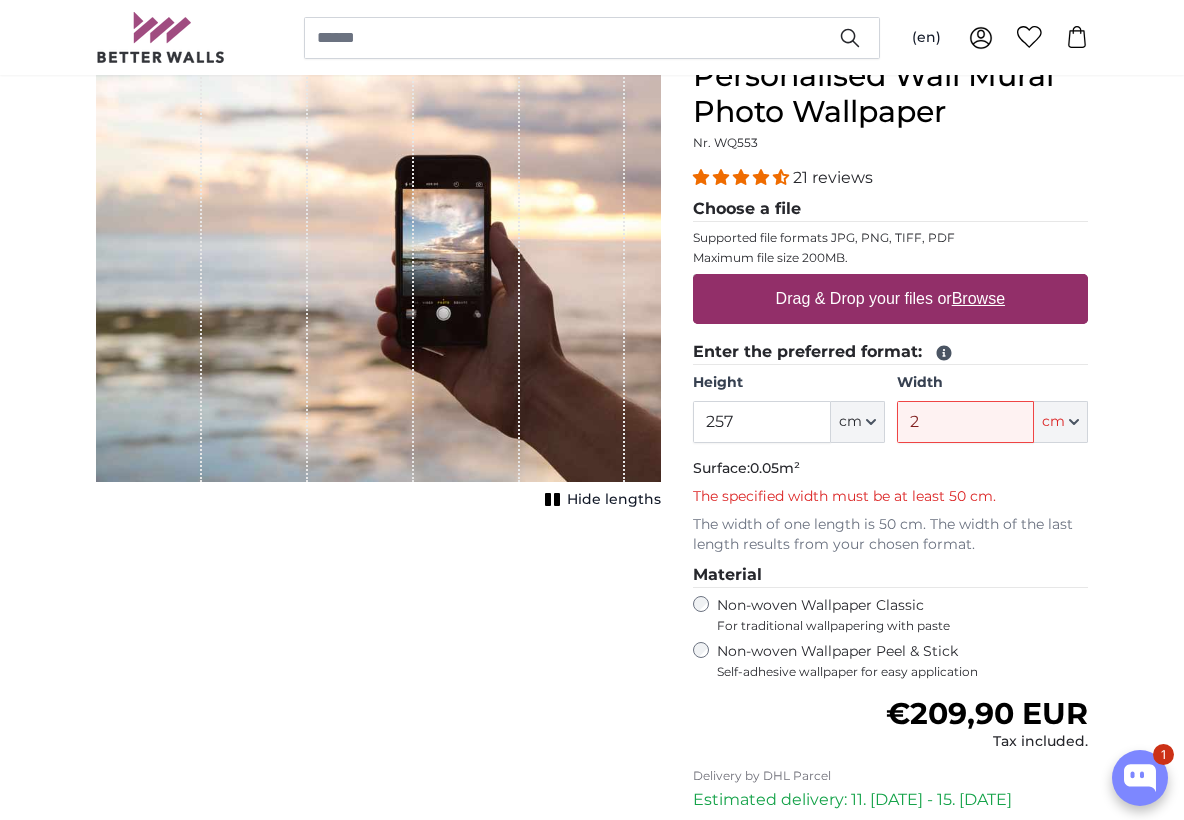 click on "Drag & Drop your files or  Browse" at bounding box center [890, 299] 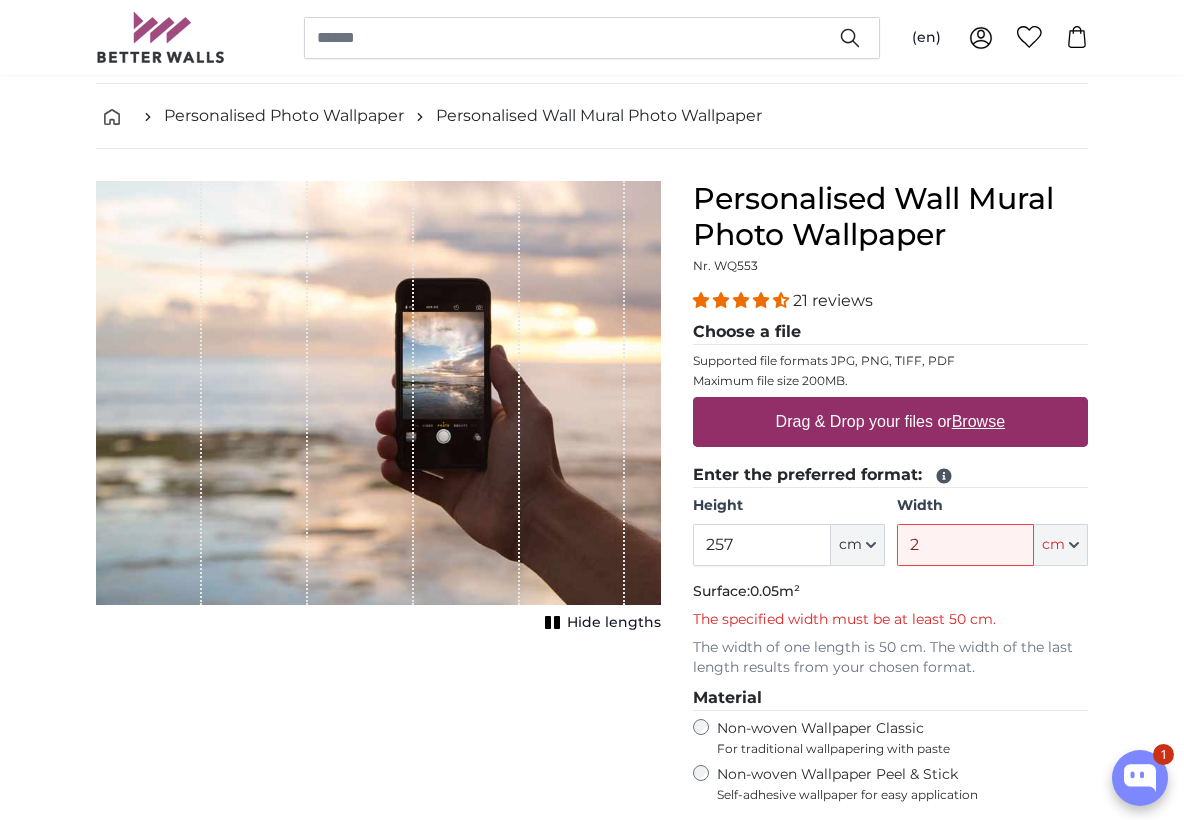 scroll, scrollTop: 78, scrollLeft: 0, axis: vertical 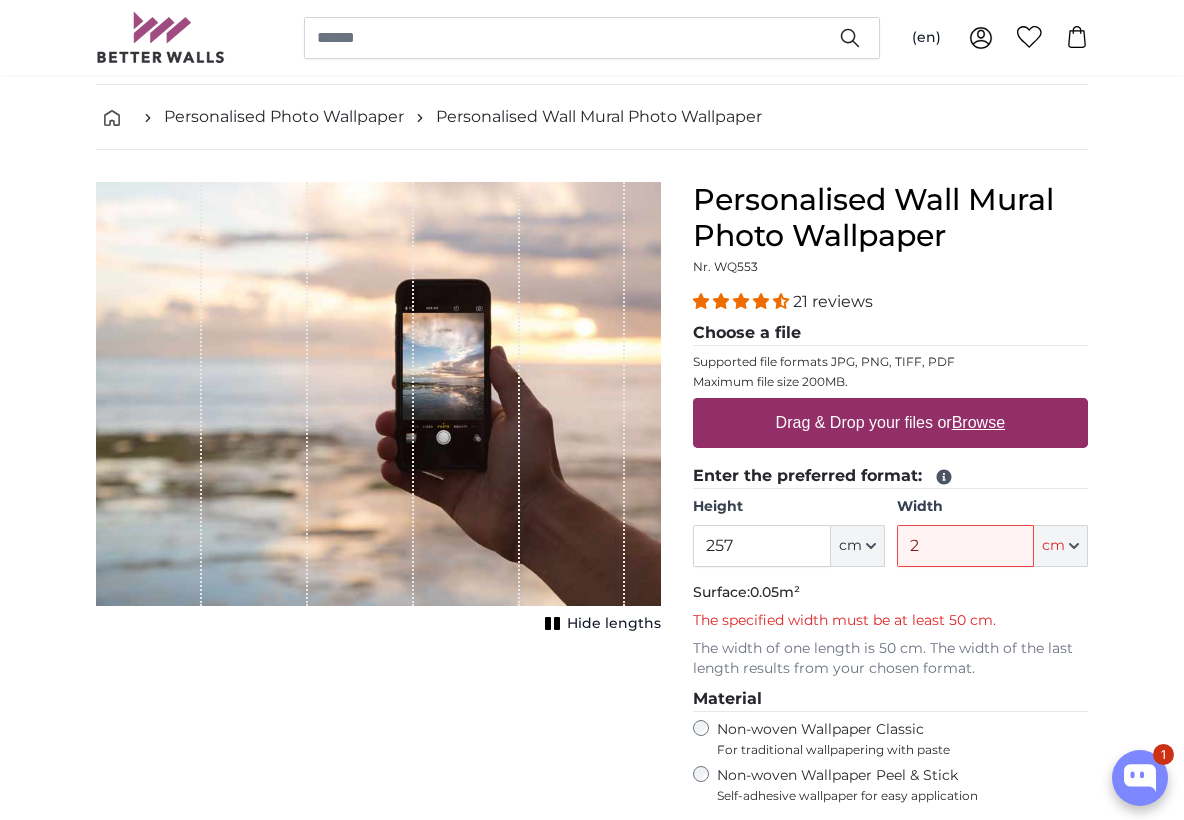 click on "Drag & Drop your files or  Browse" at bounding box center [890, 423] 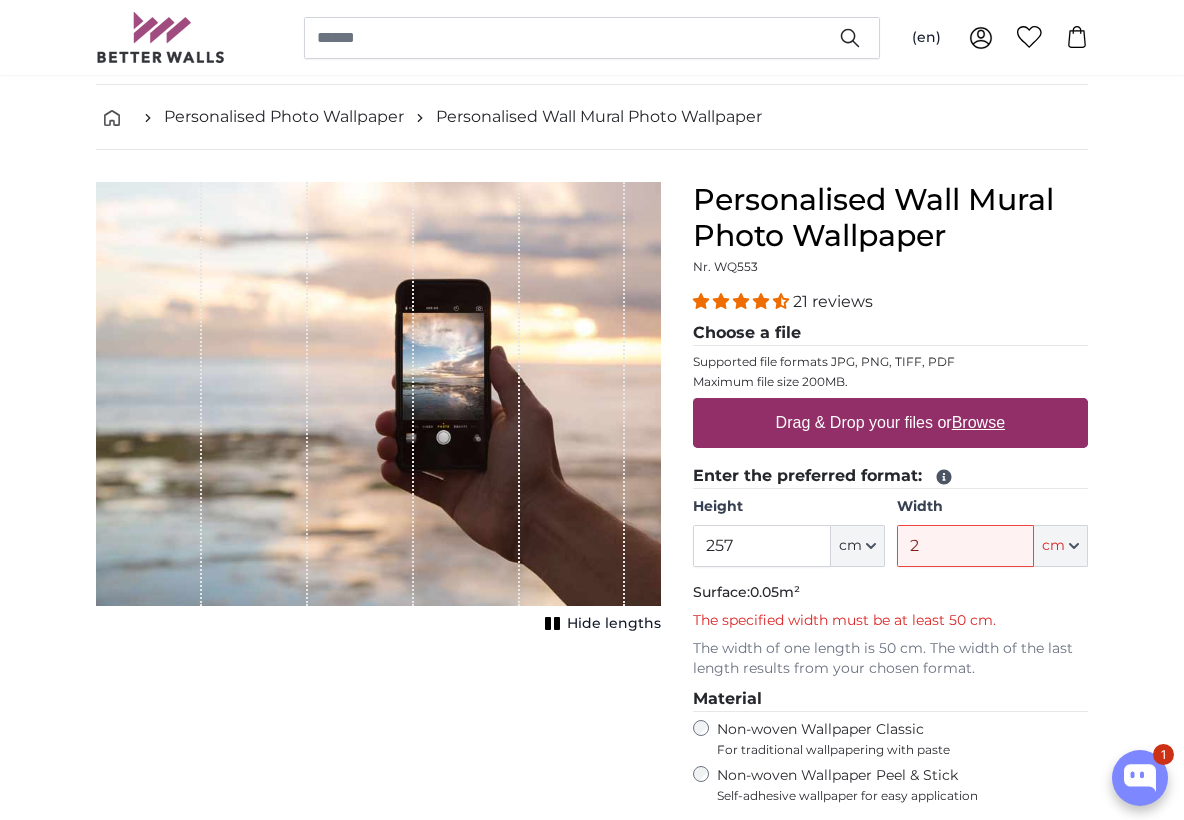 click on "Browse" at bounding box center [978, 422] 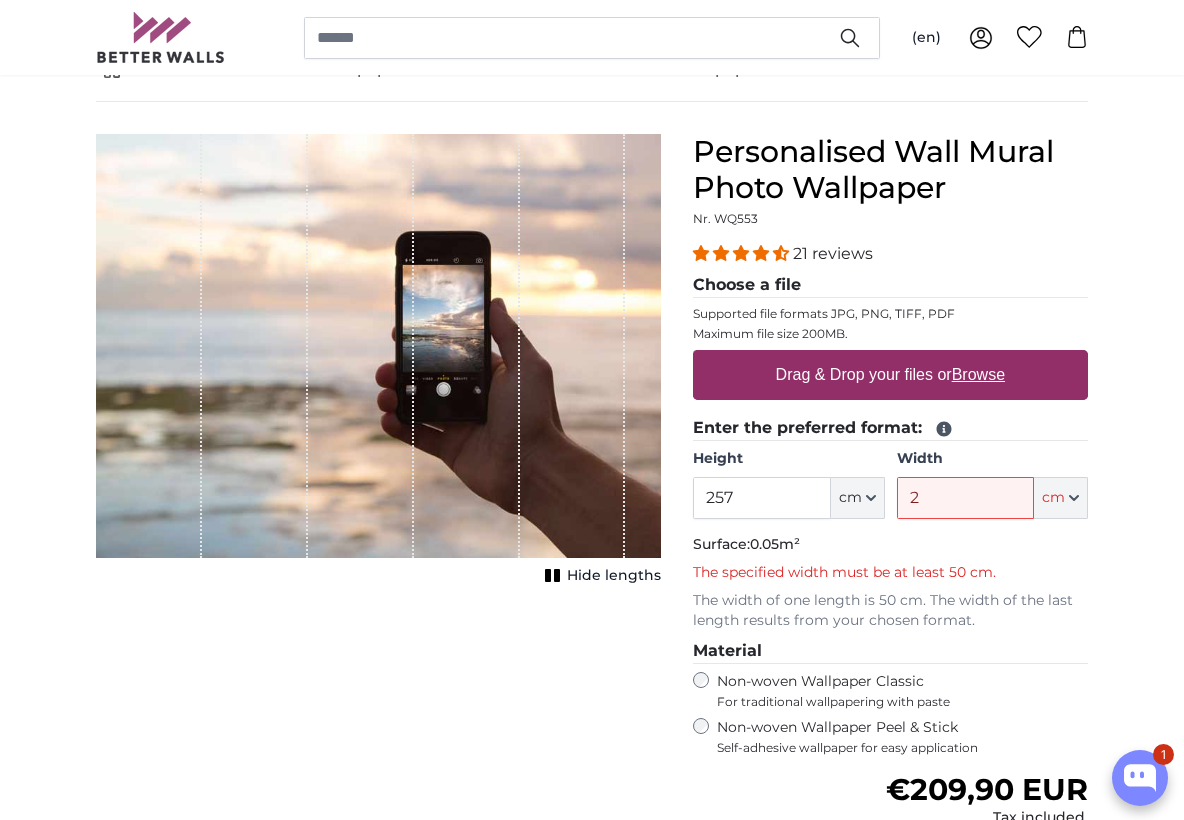 scroll, scrollTop: 133, scrollLeft: 0, axis: vertical 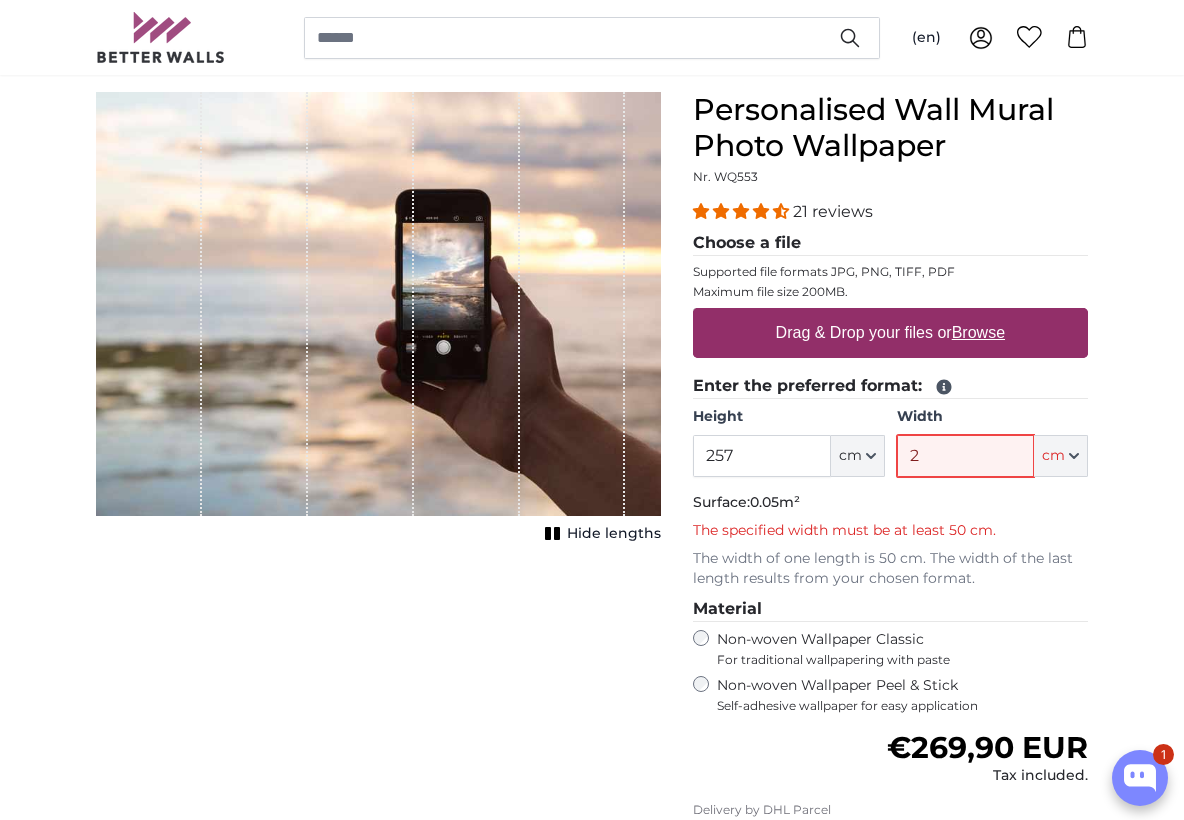 click on "2" at bounding box center (965, 456) 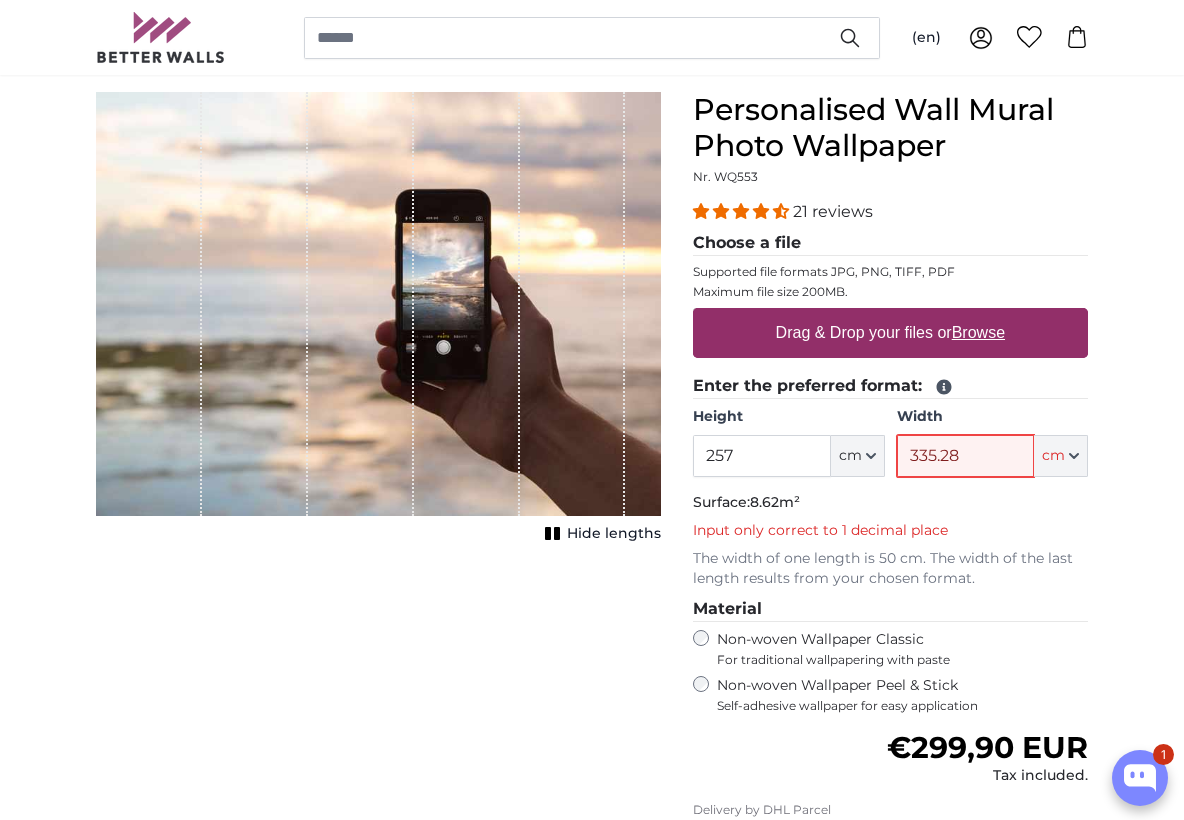 click on "335.28" at bounding box center (965, 456) 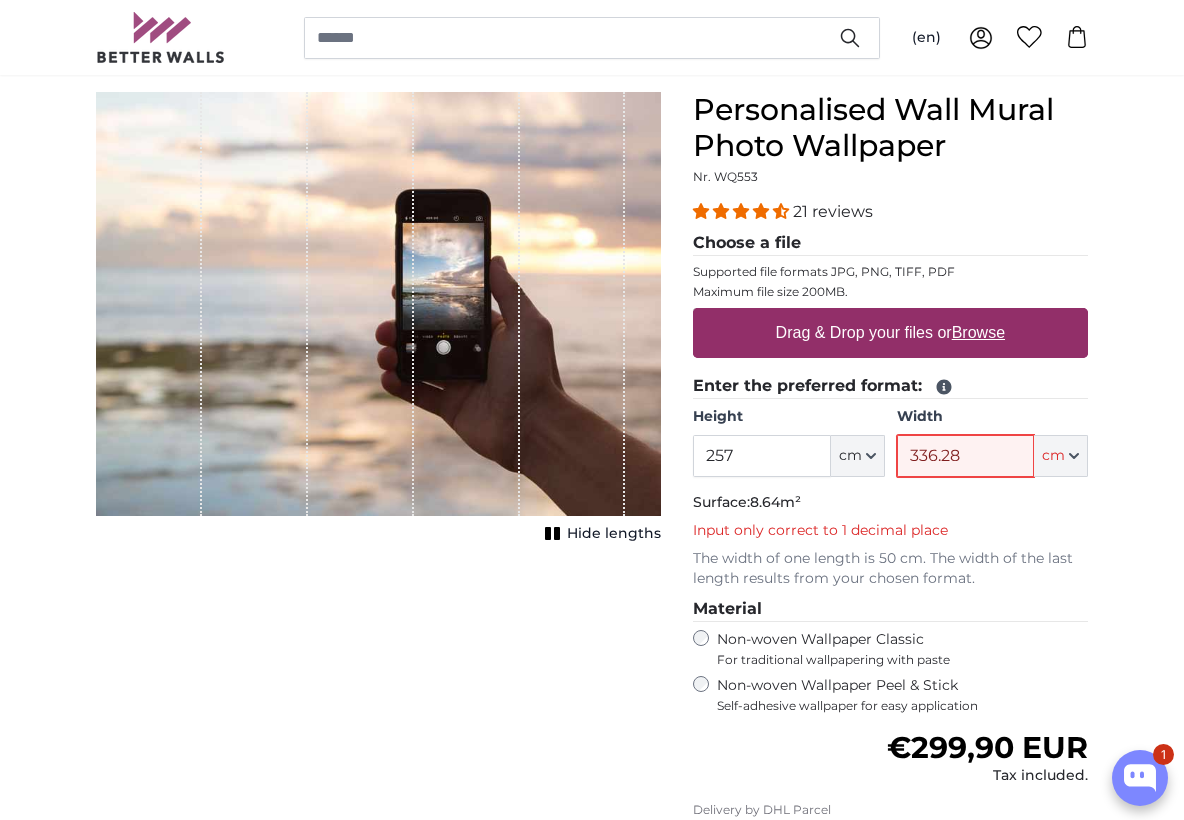 click on "336.28" at bounding box center [965, 456] 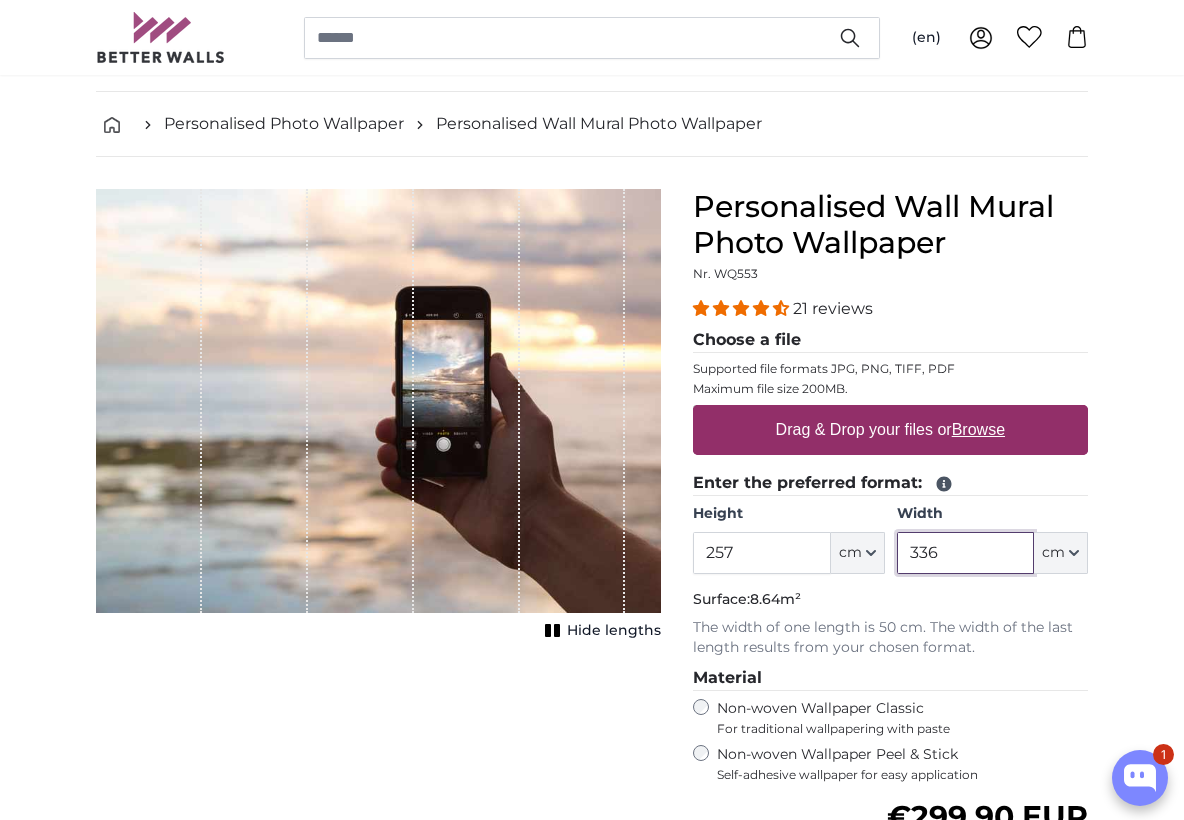 scroll, scrollTop: 0, scrollLeft: 0, axis: both 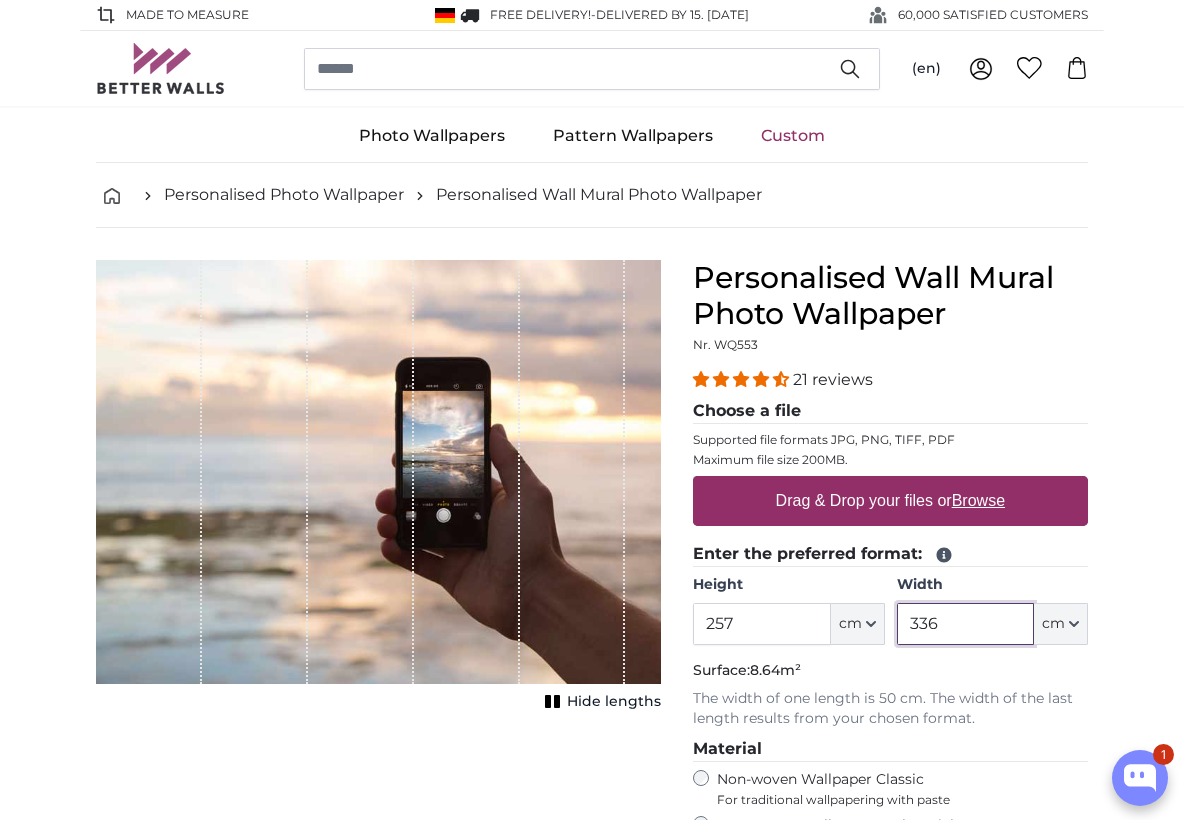 type on "336" 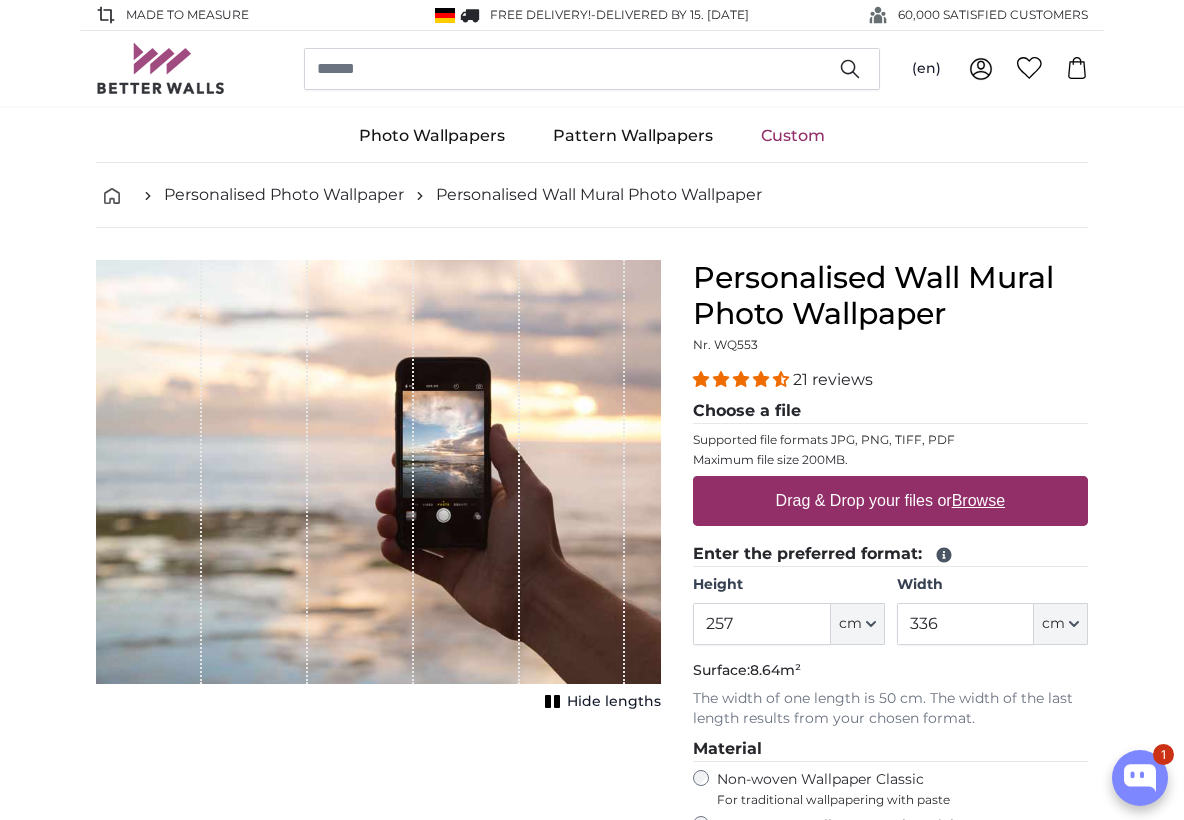 click on "Drag & Drop your files or  Browse" at bounding box center (890, 501) 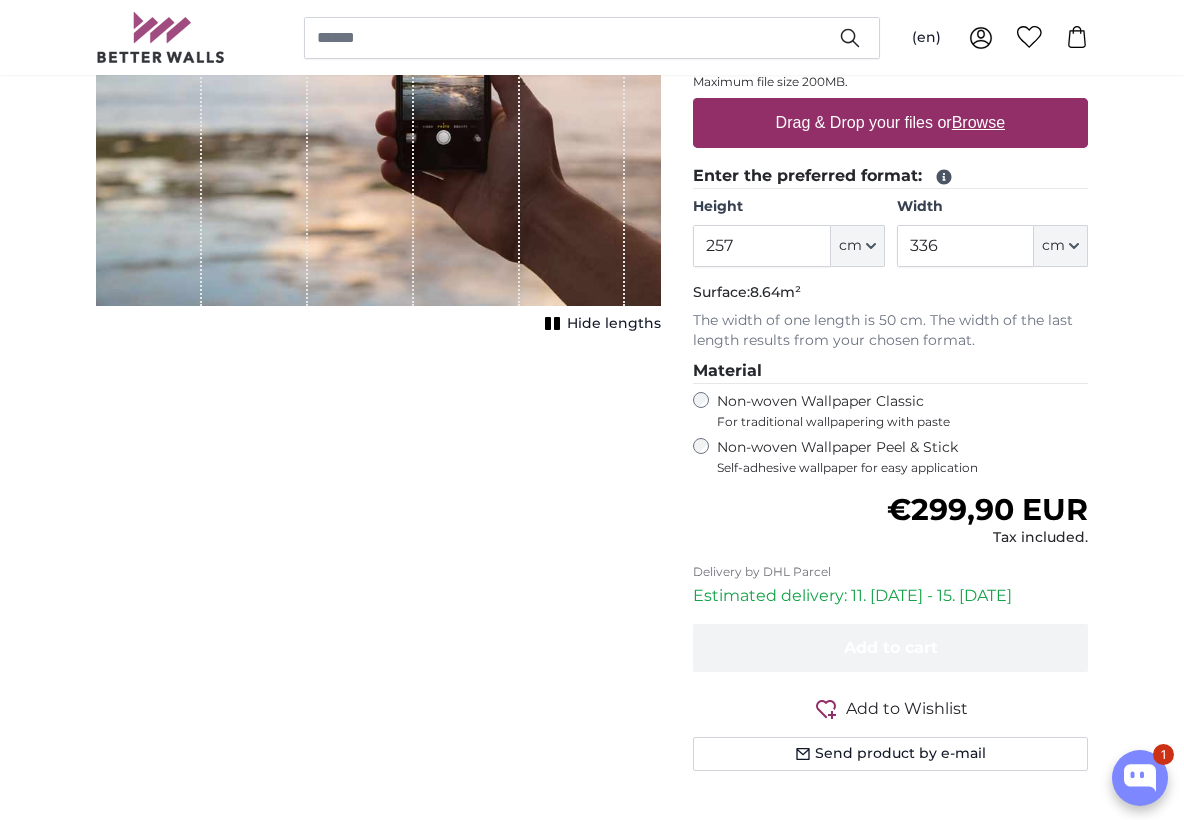 scroll, scrollTop: 189, scrollLeft: 0, axis: vertical 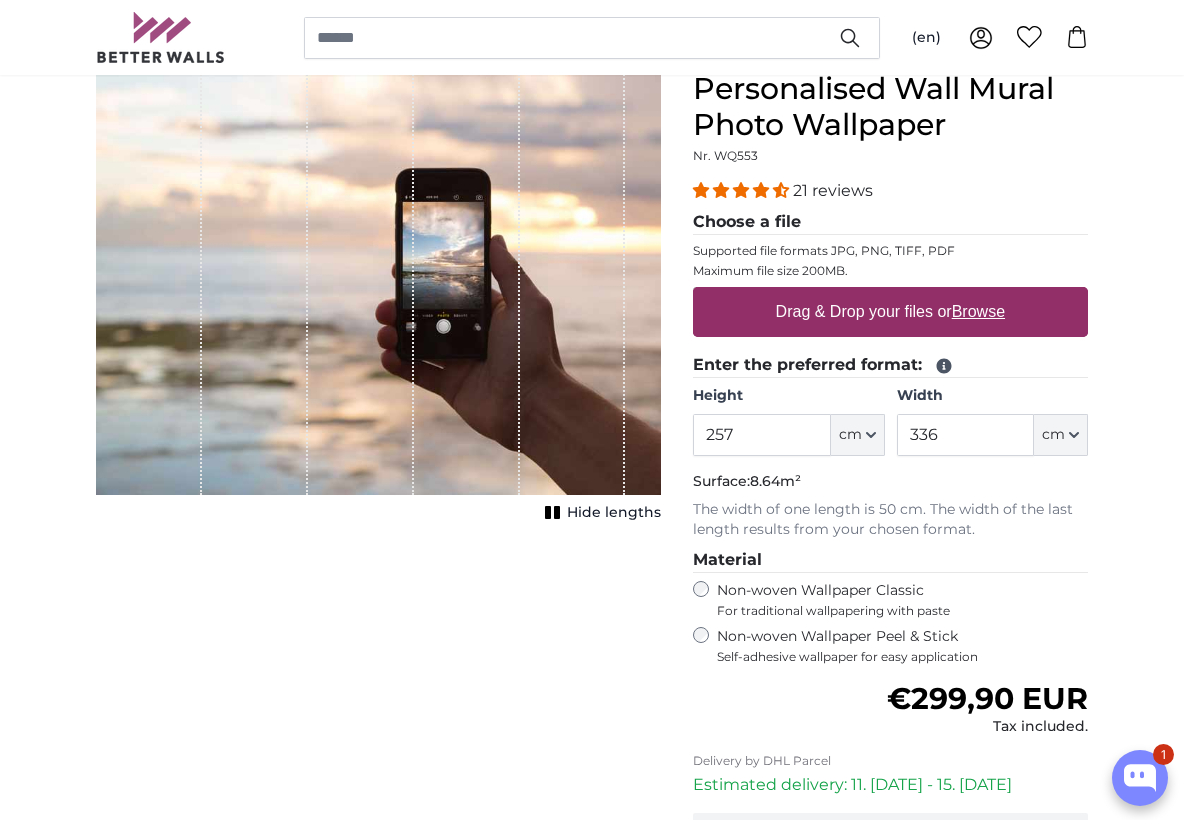 type on "**********" 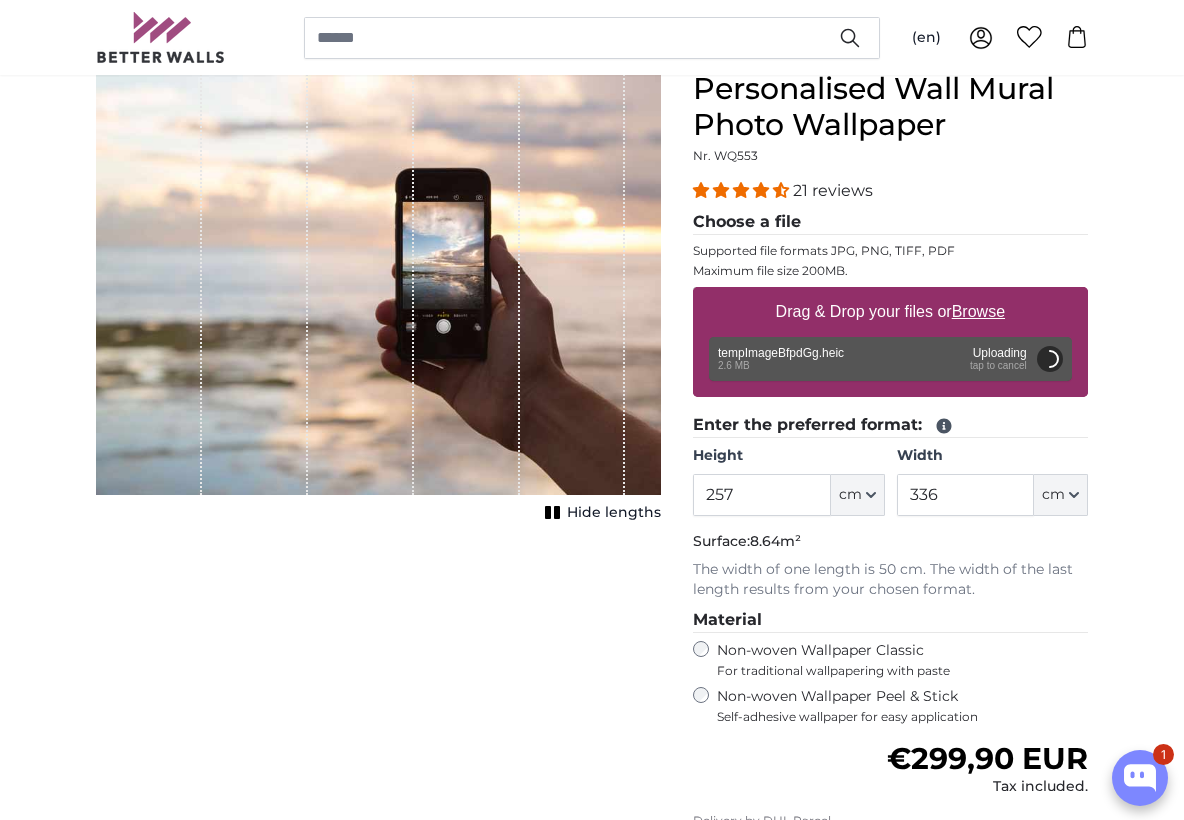 click 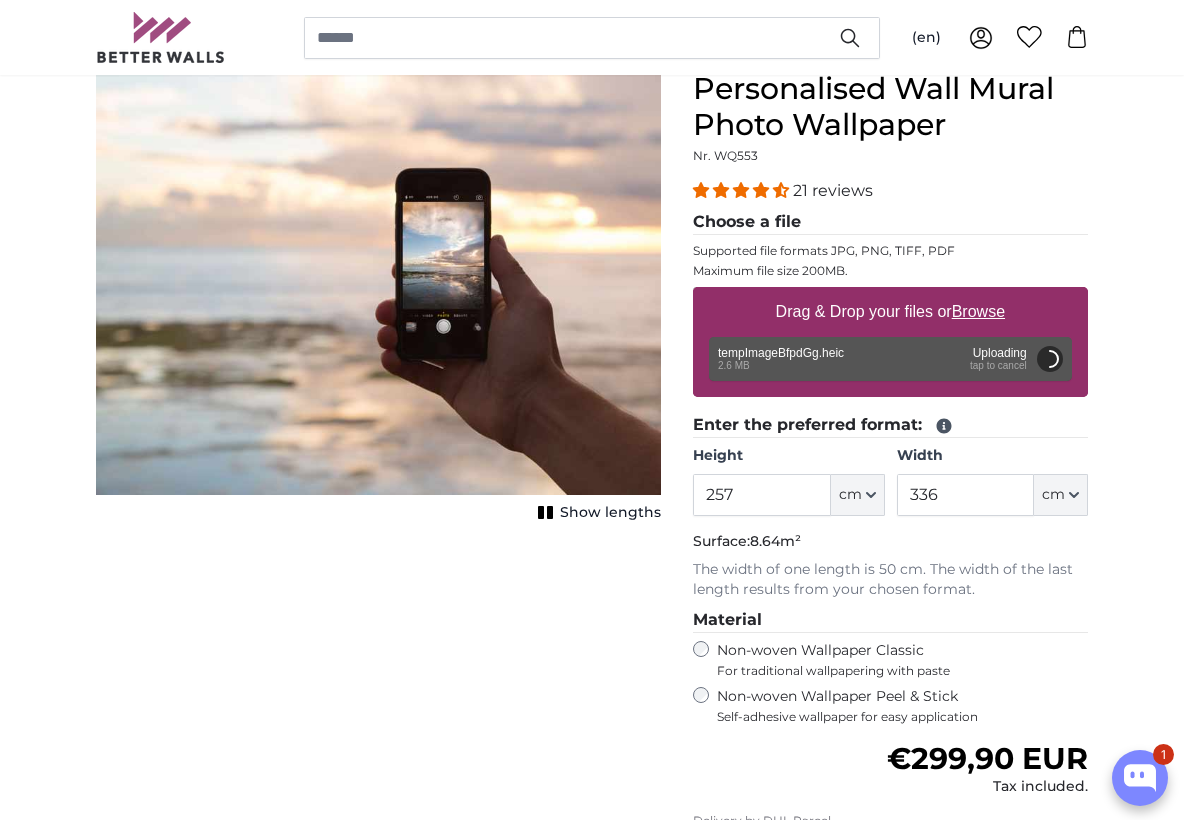 click 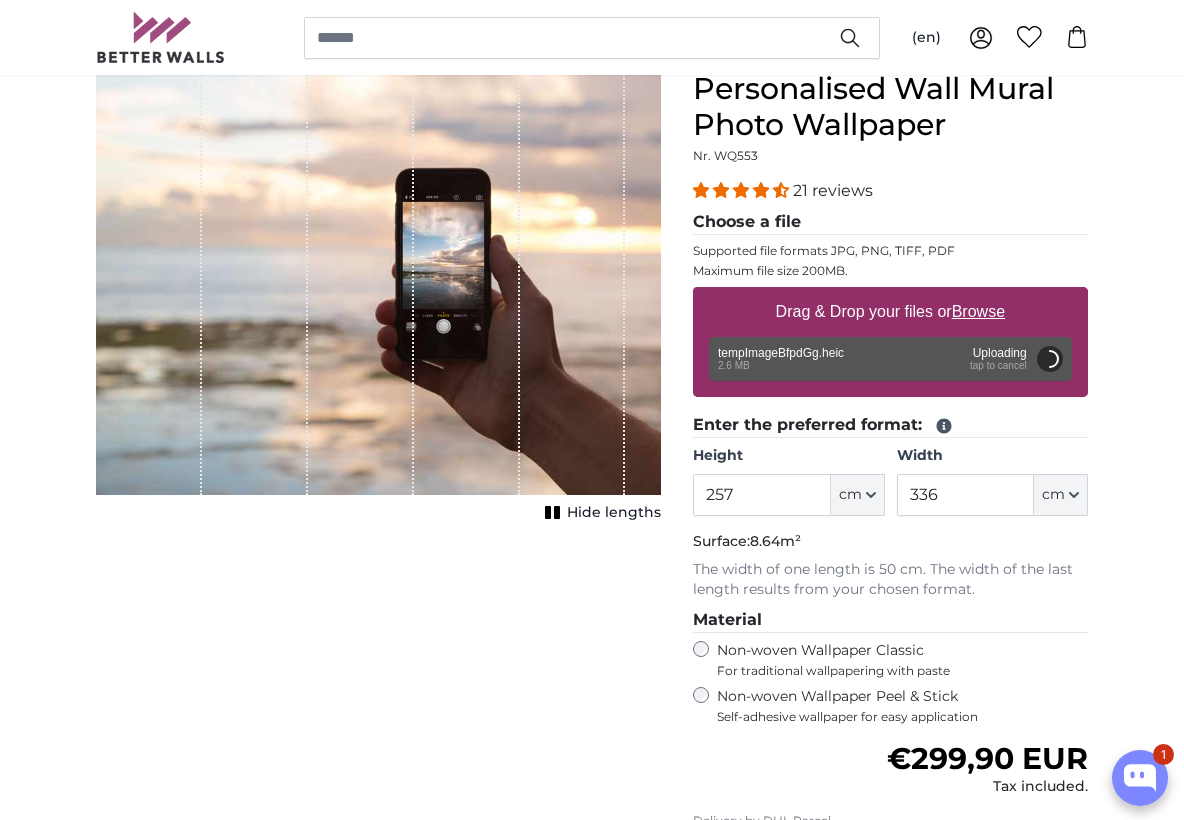 drag, startPoint x: 520, startPoint y: 455, endPoint x: 510, endPoint y: 457, distance: 10.198039 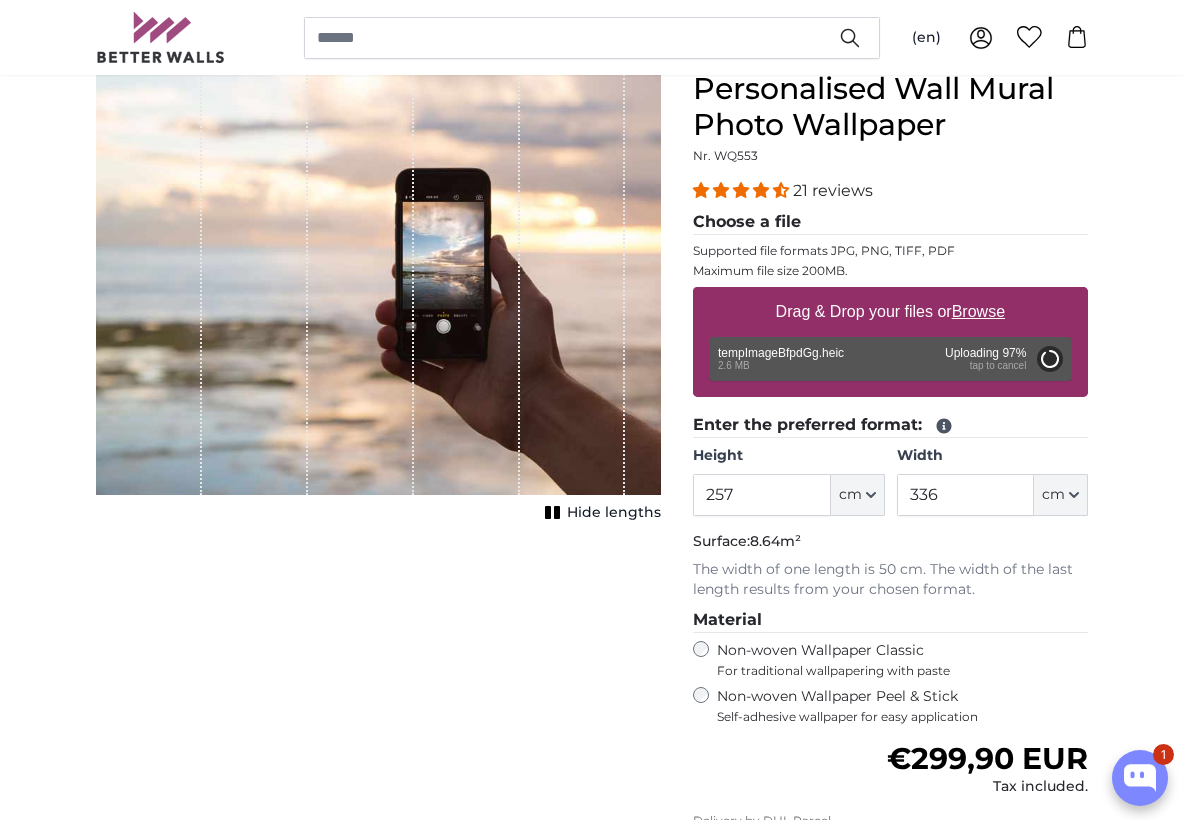click 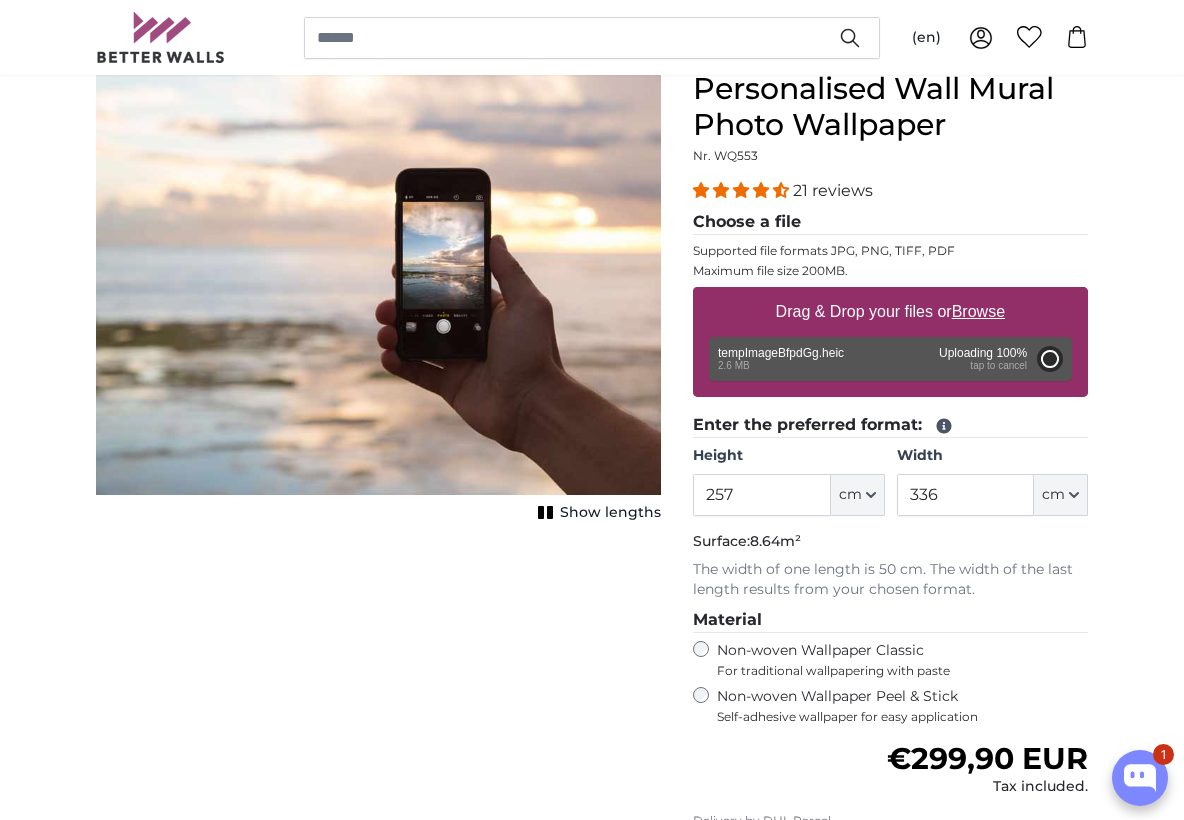 type on "200" 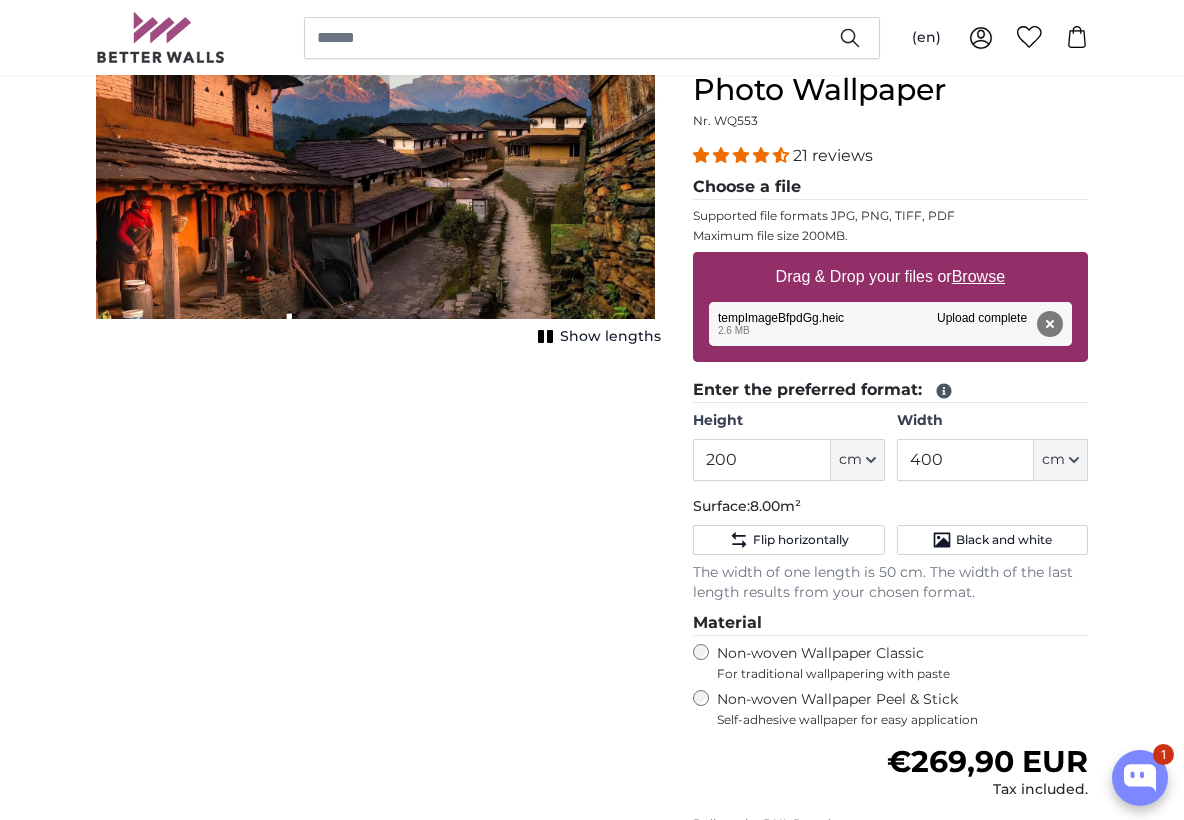 scroll, scrollTop: 213, scrollLeft: 0, axis: vertical 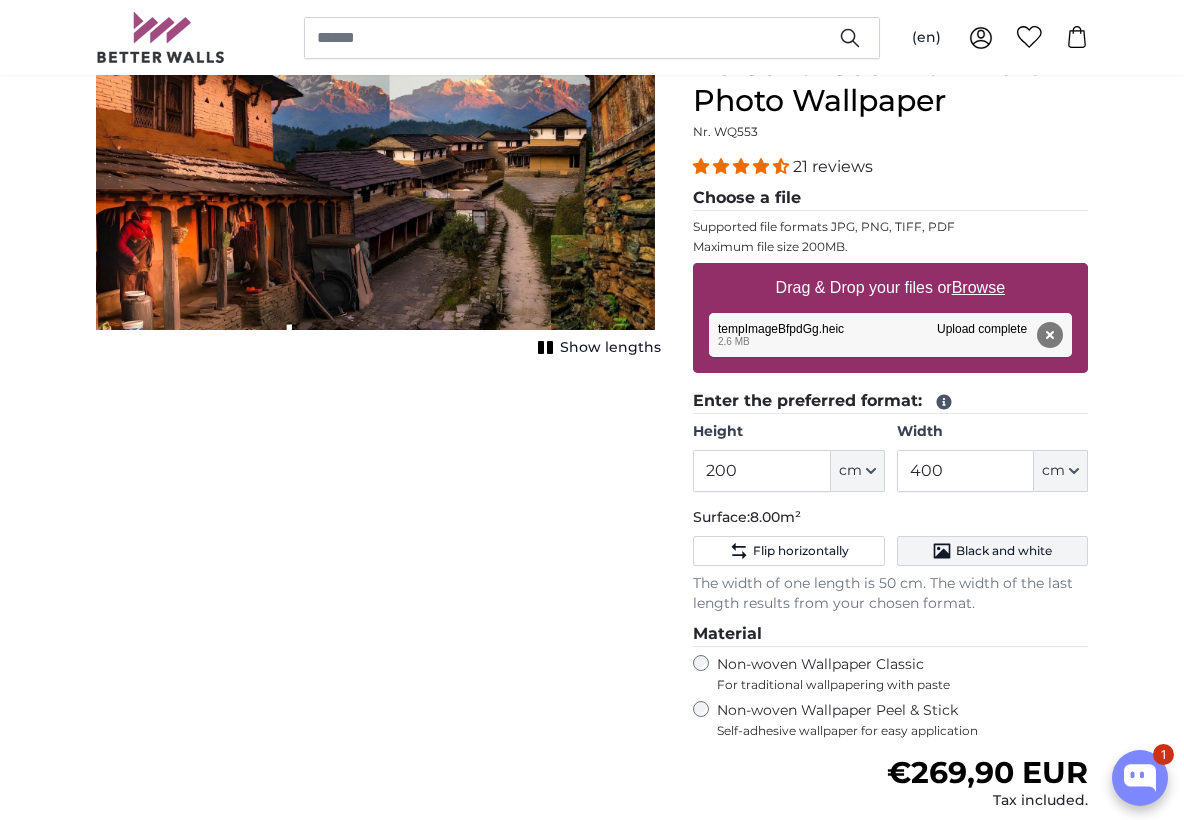 click on "Black and white" 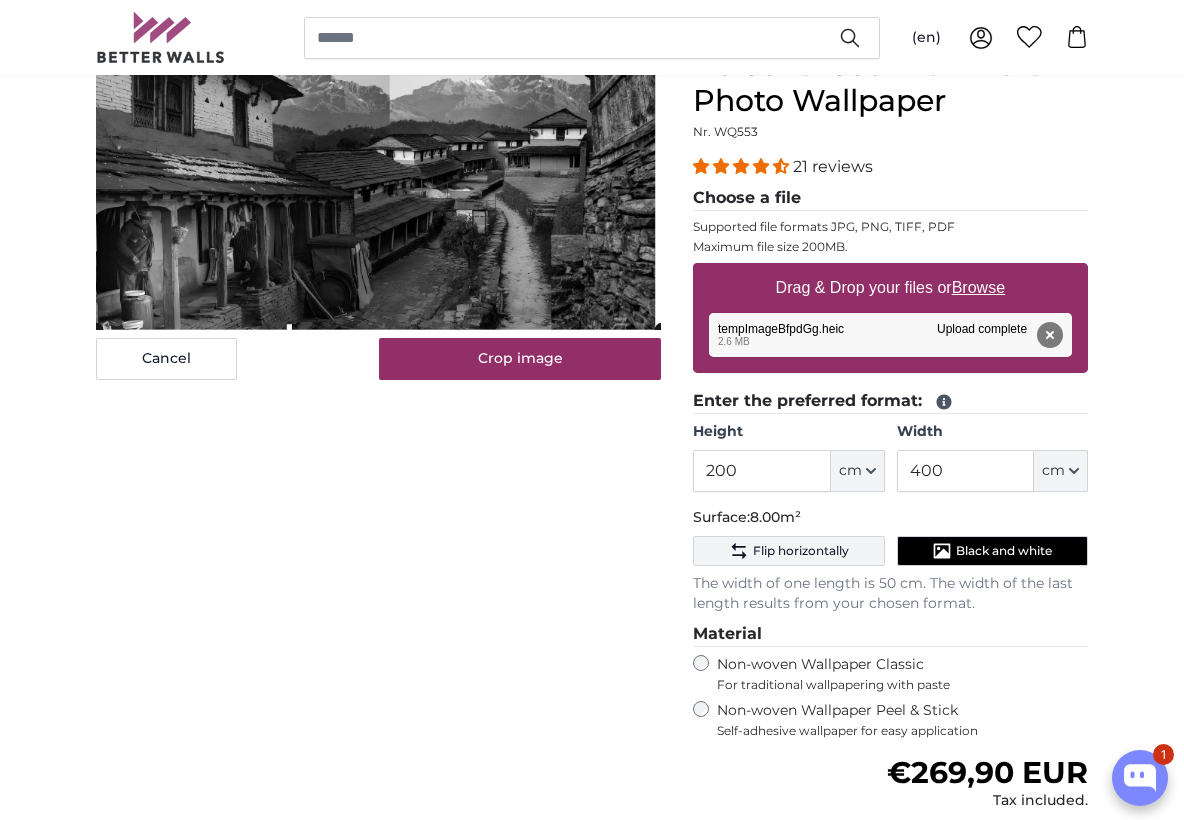 click on "Flip horizontally" 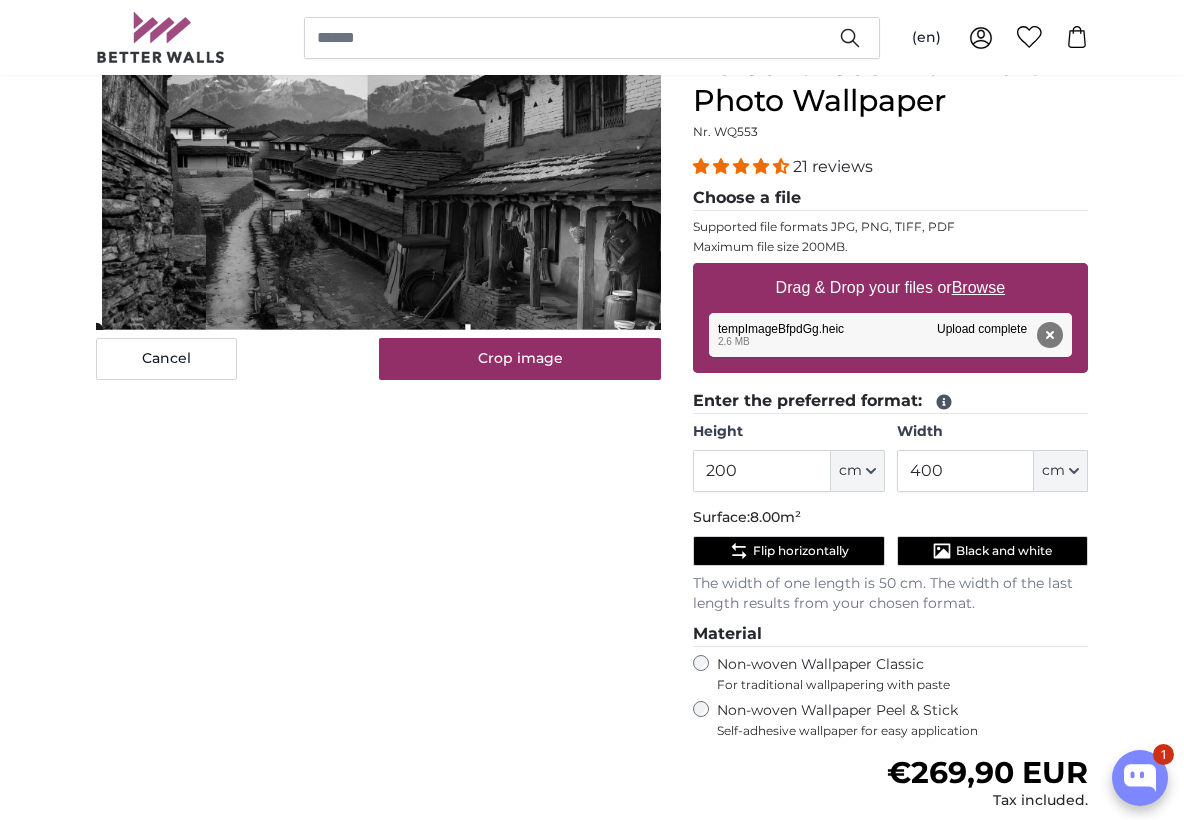 click on "Black and white" 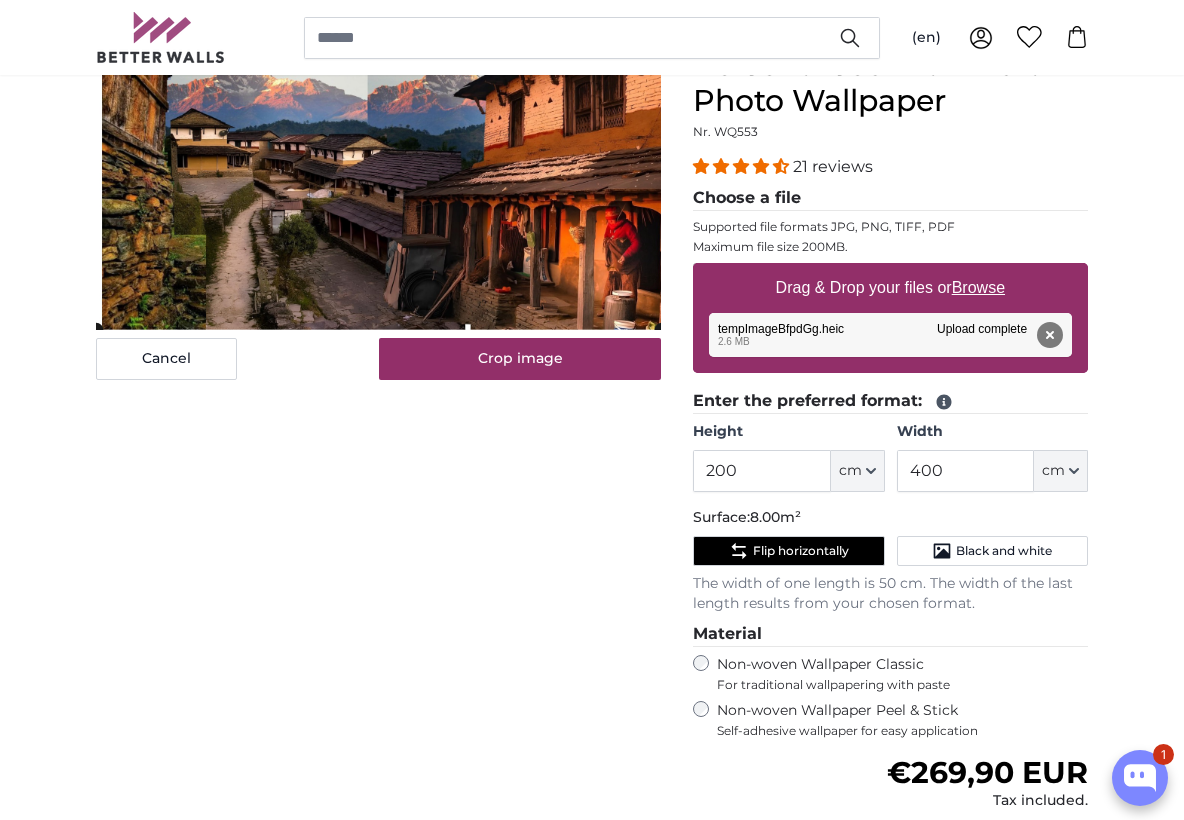 click on "Flip horizontally" 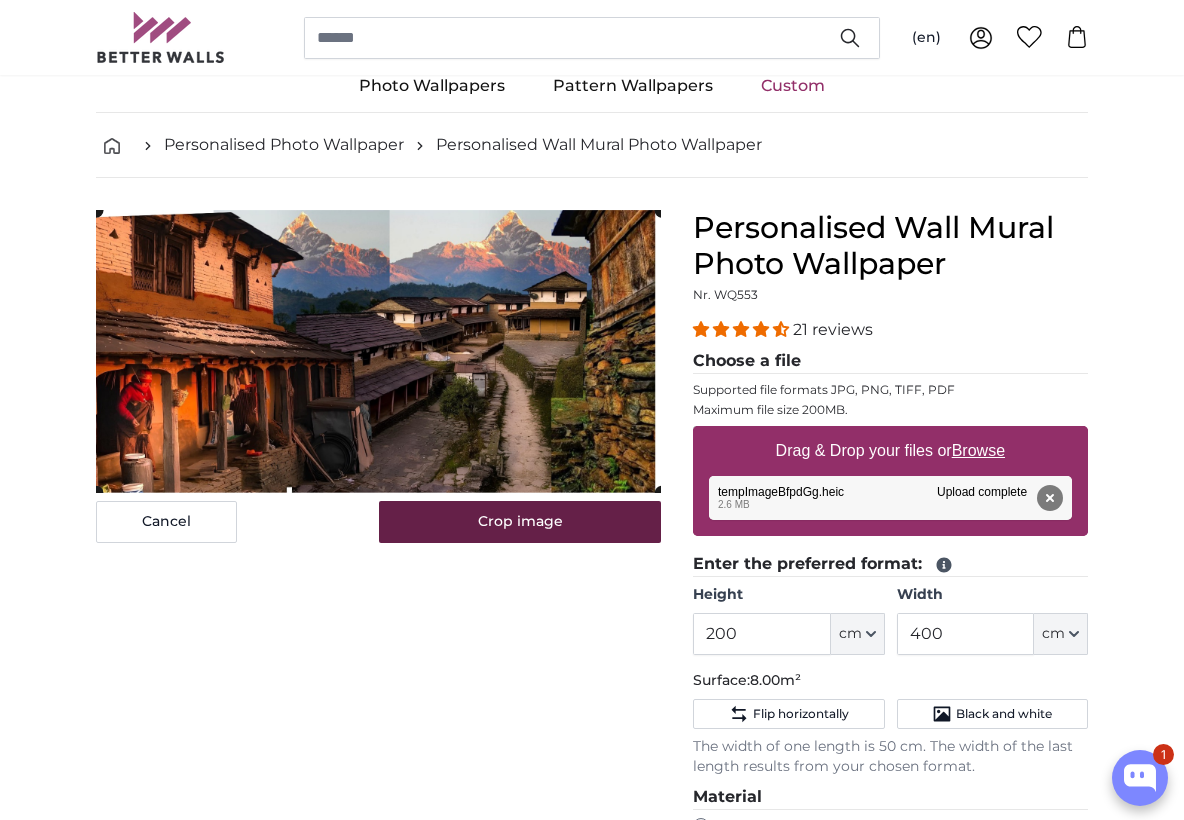 scroll, scrollTop: 47, scrollLeft: 0, axis: vertical 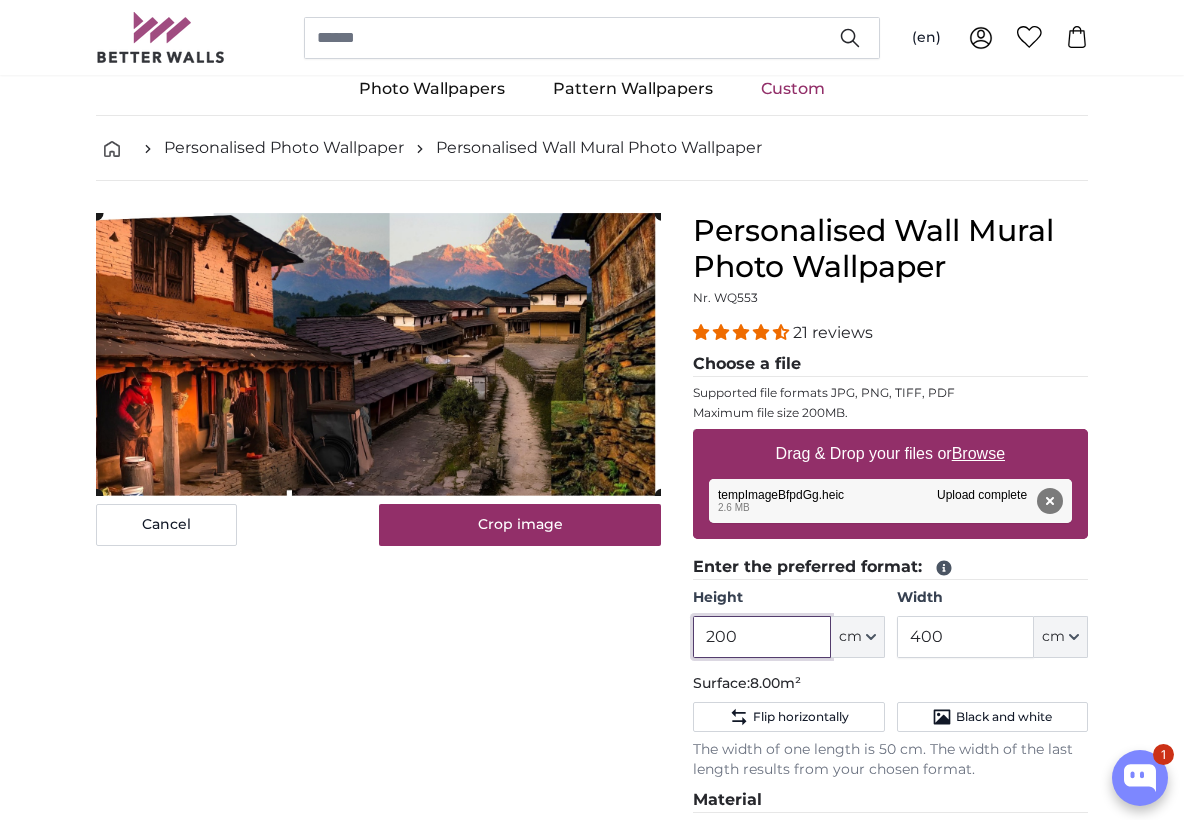 click on "200" at bounding box center (761, 637) 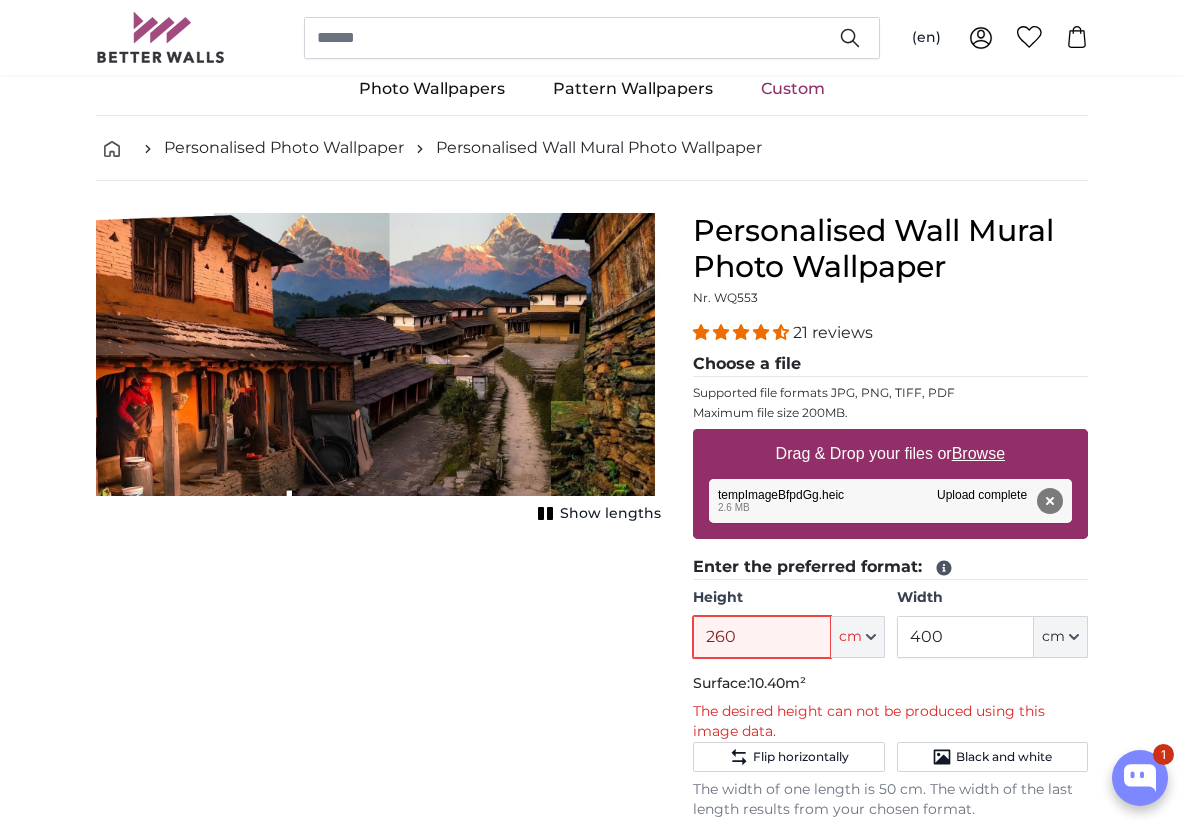 type on "260" 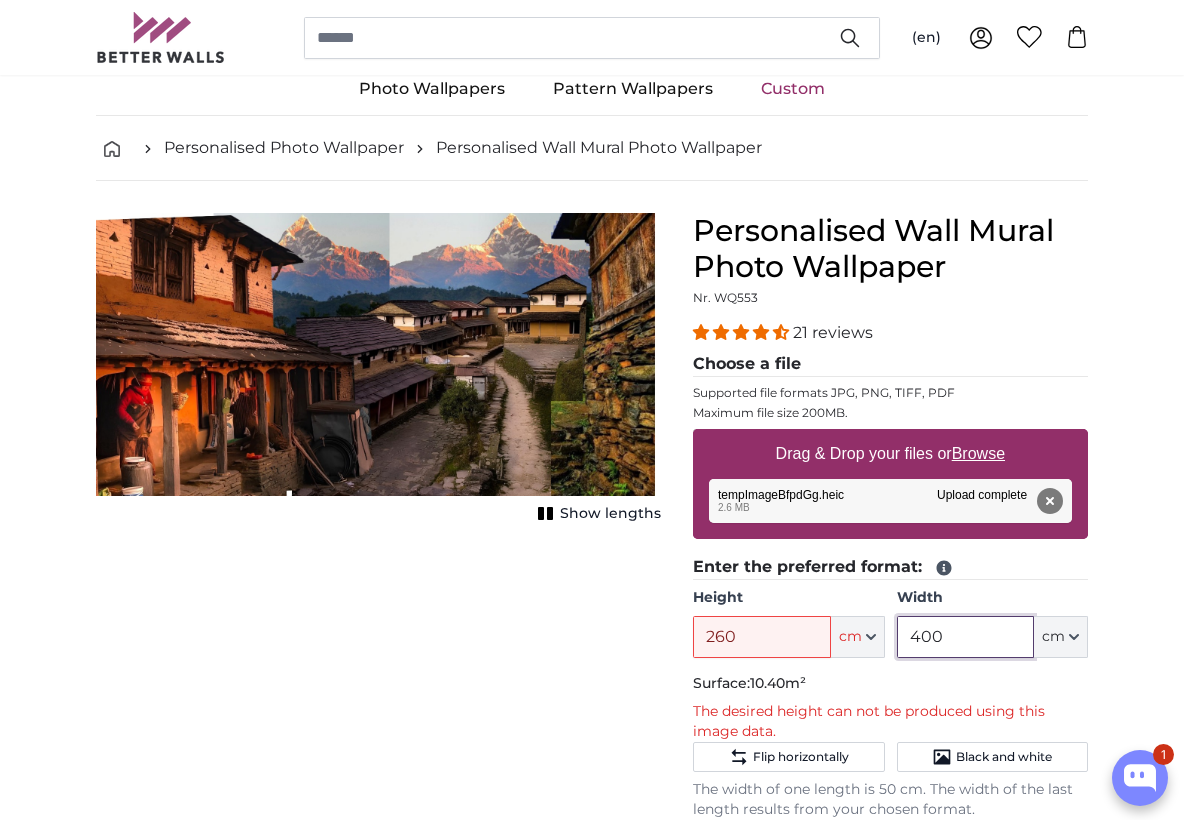 click on "400" at bounding box center (965, 637) 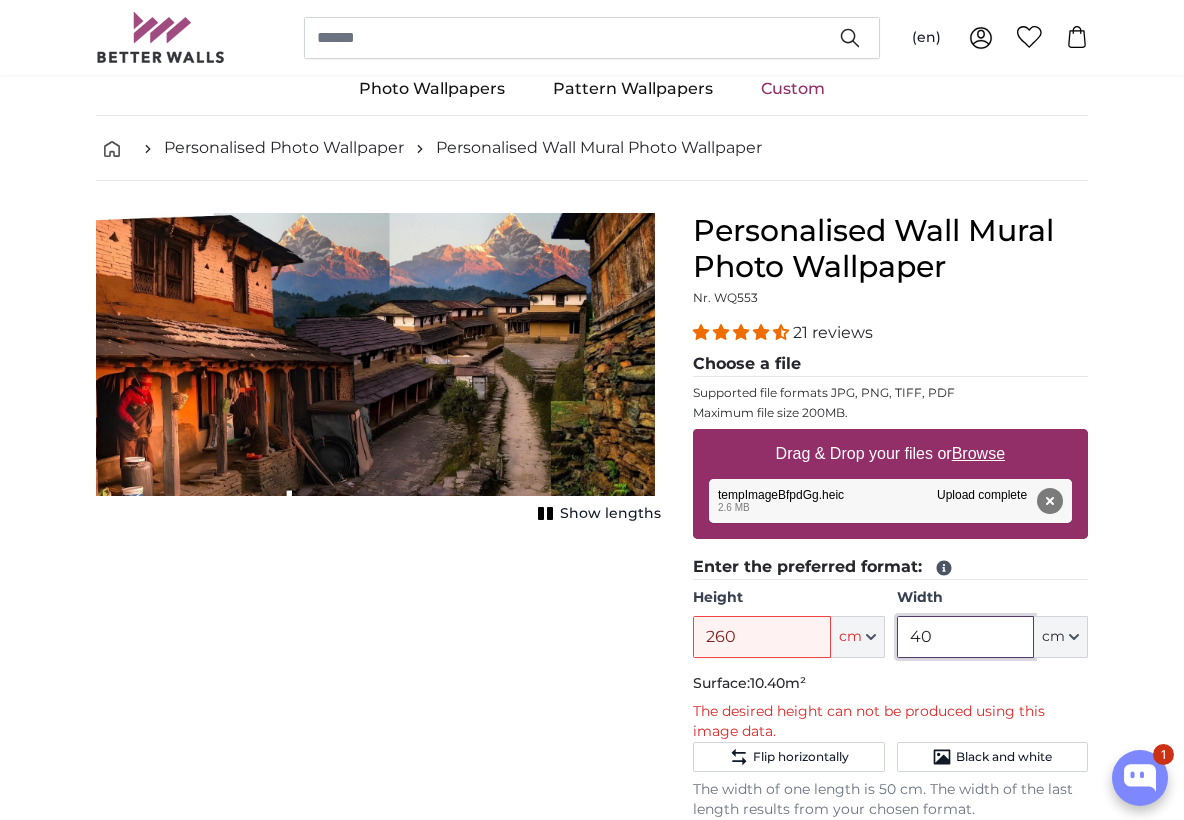 type on "4" 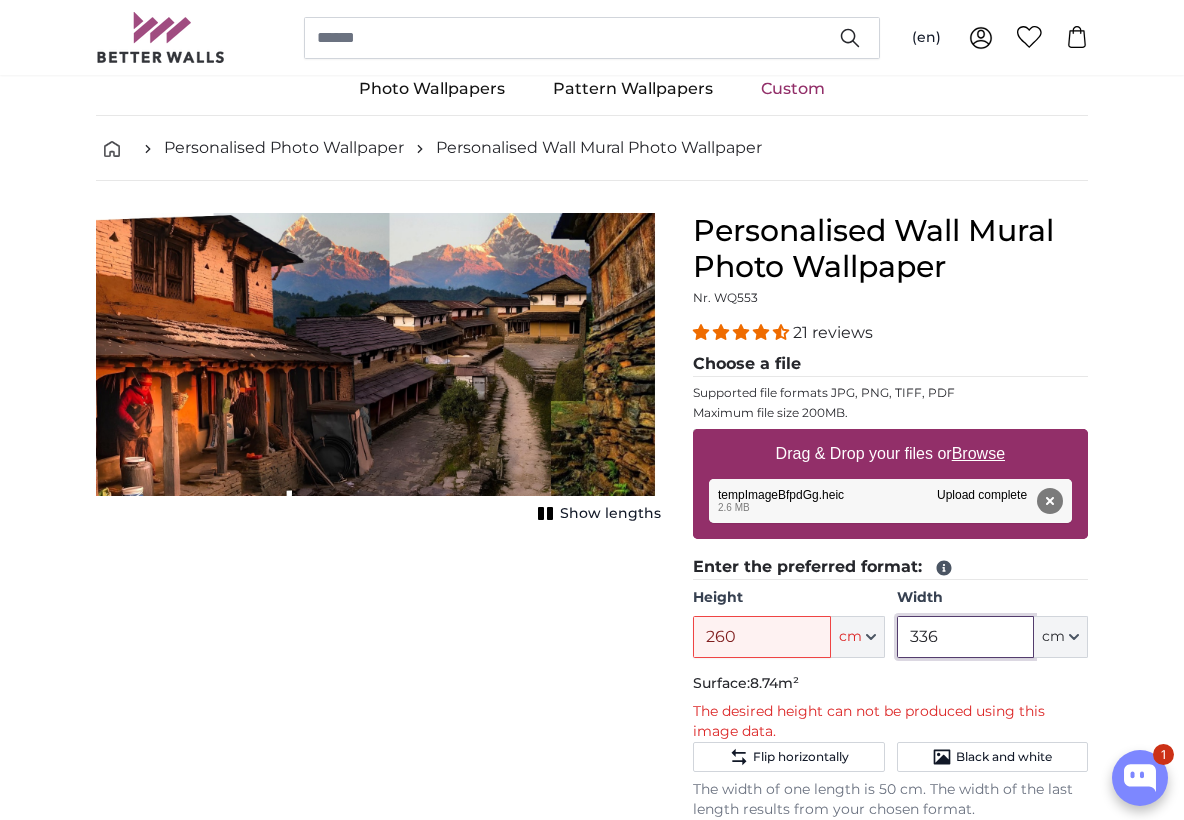 type on "336" 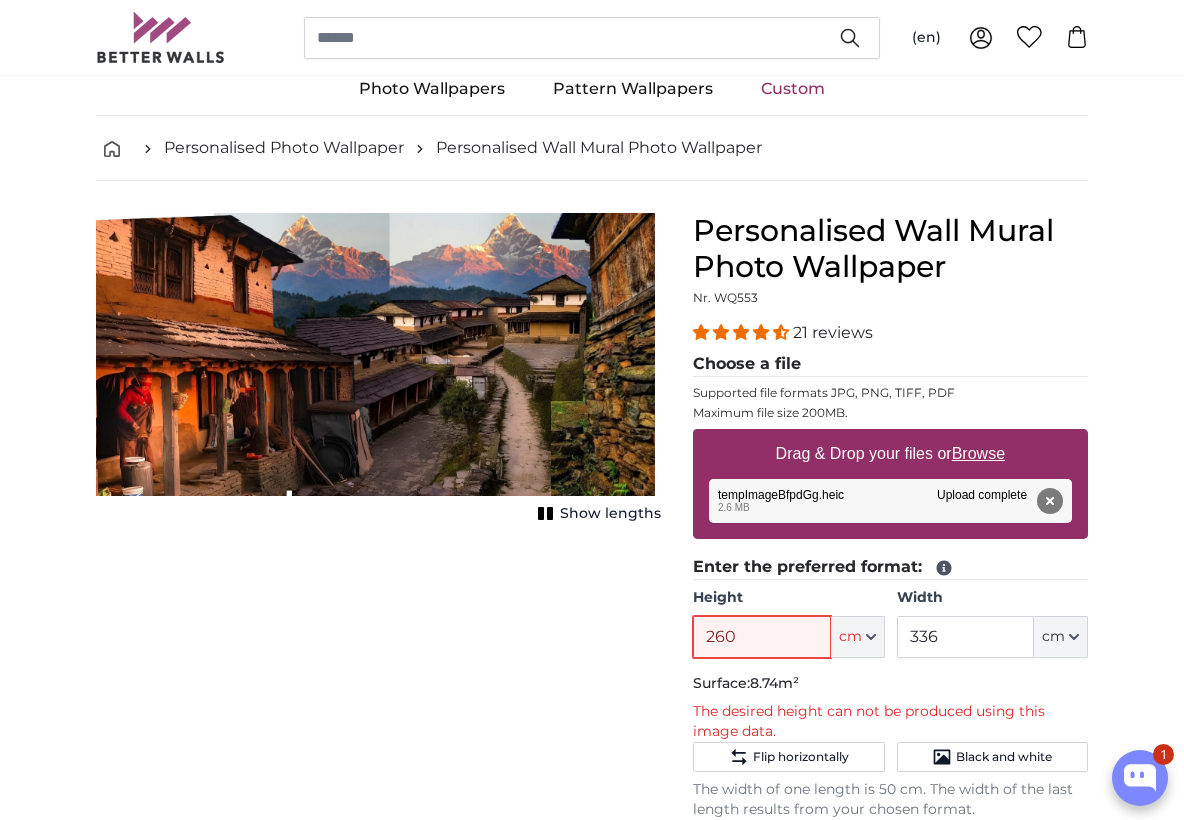 click on "260" at bounding box center (761, 637) 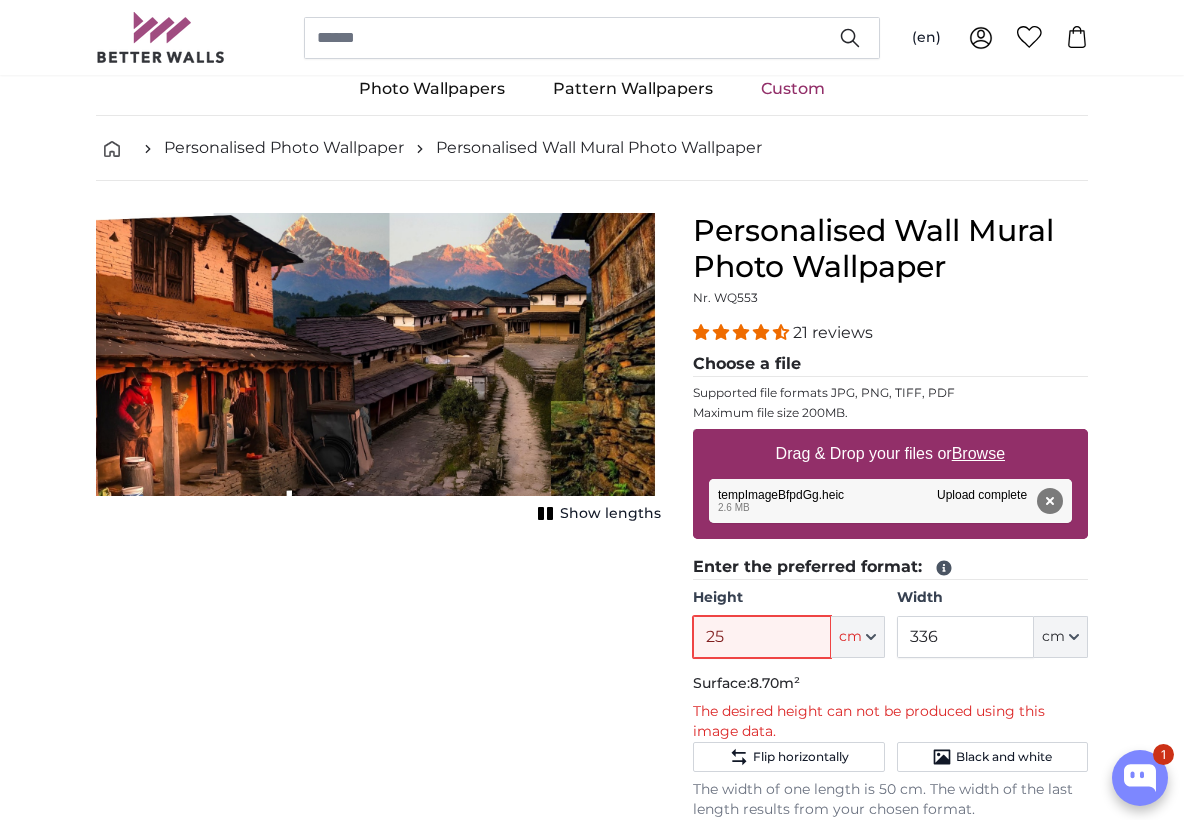 type on "2" 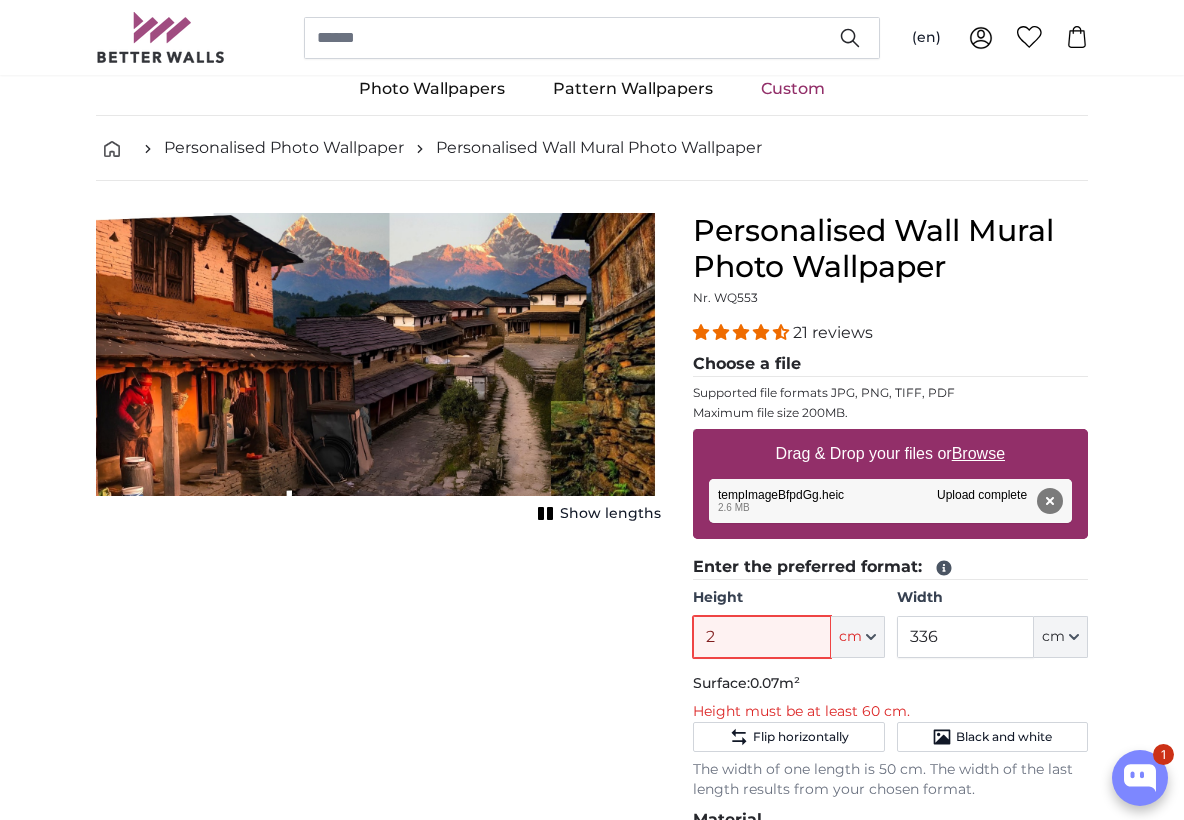 click on "2" at bounding box center (761, 637) 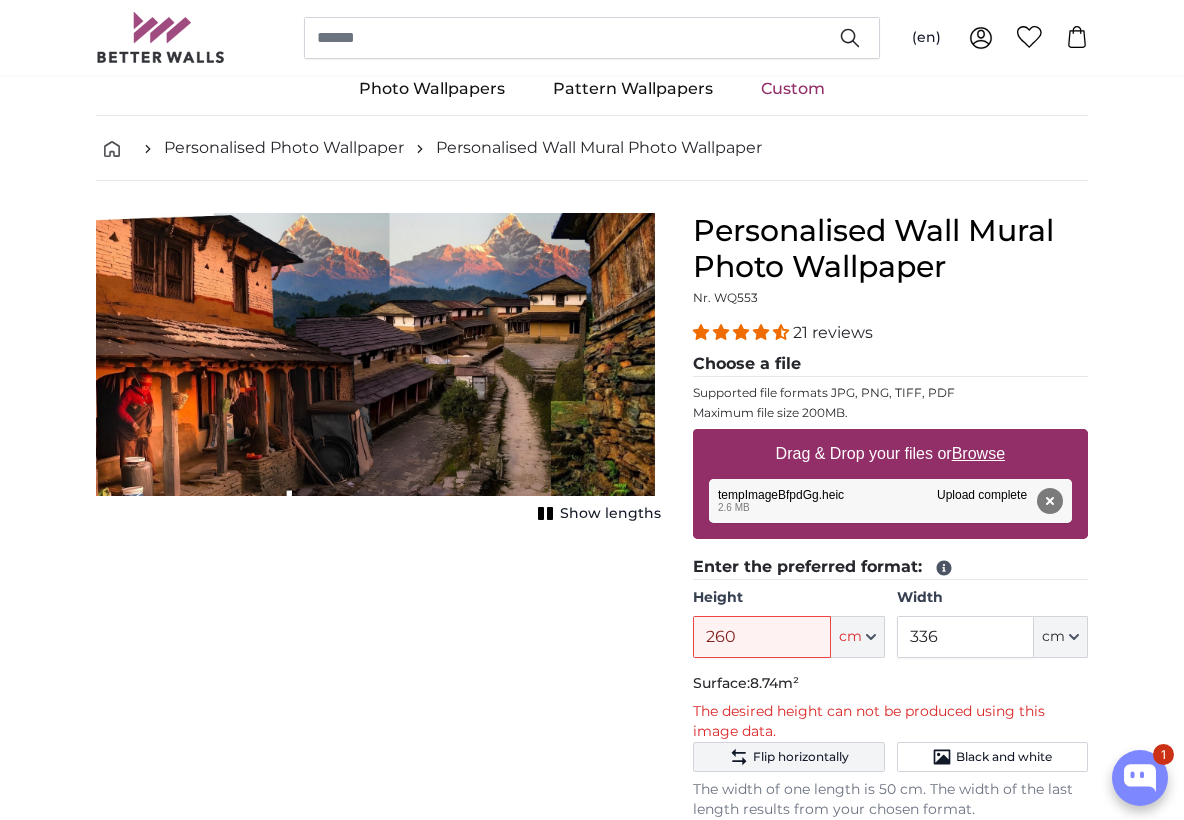 click on "Flip horizontally" 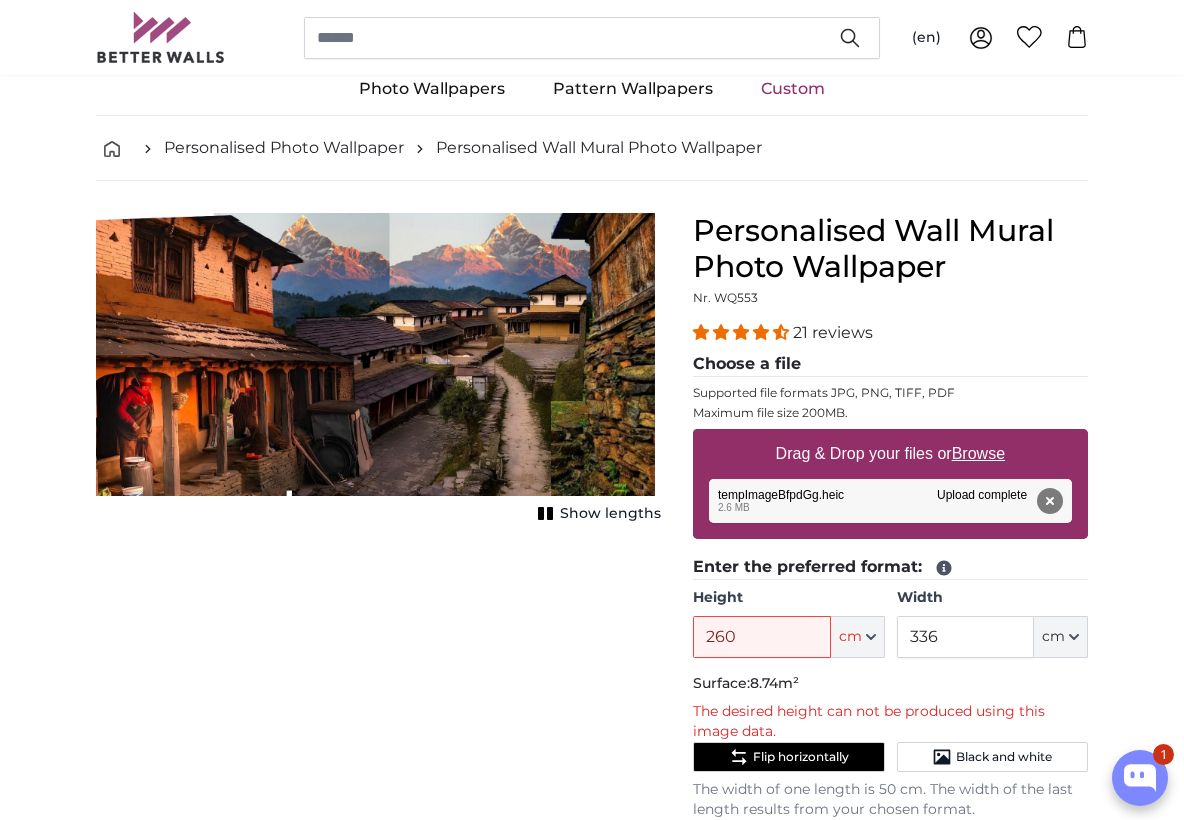 click on "Flip horizontally" 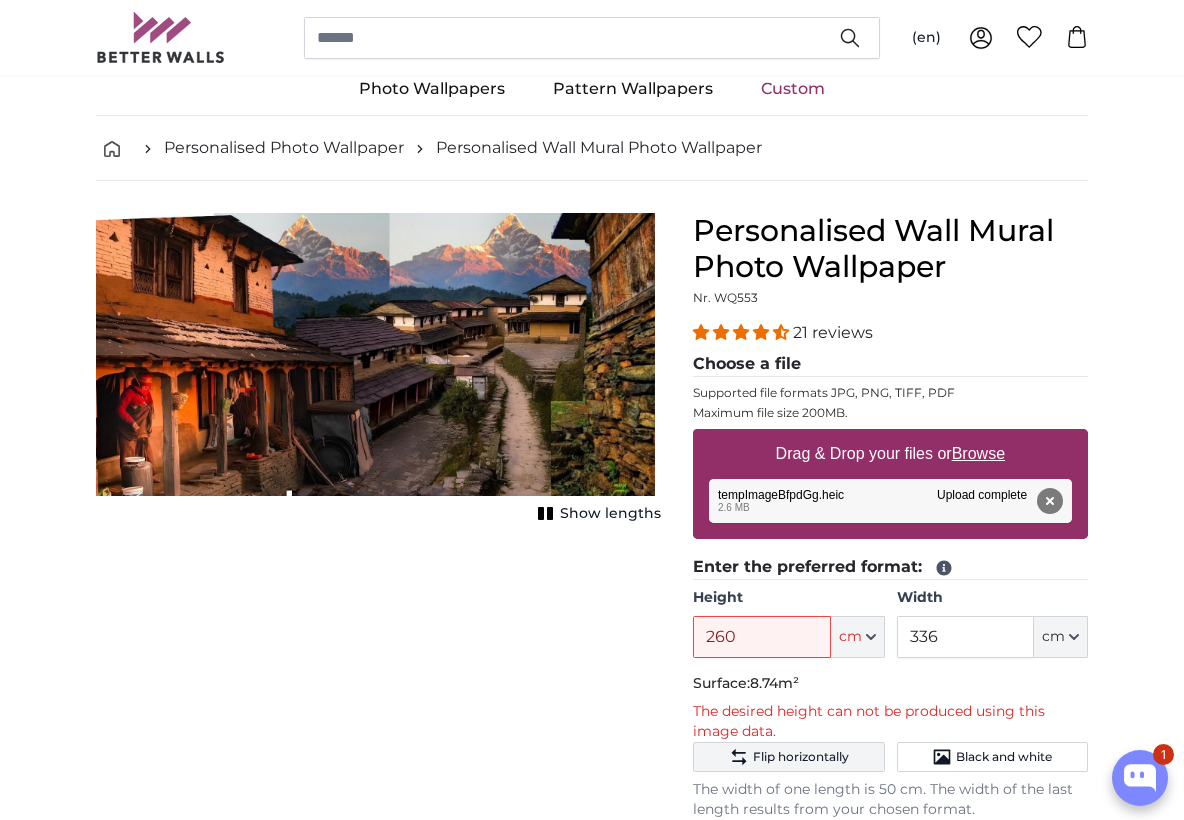 click on "Flip horizontally" 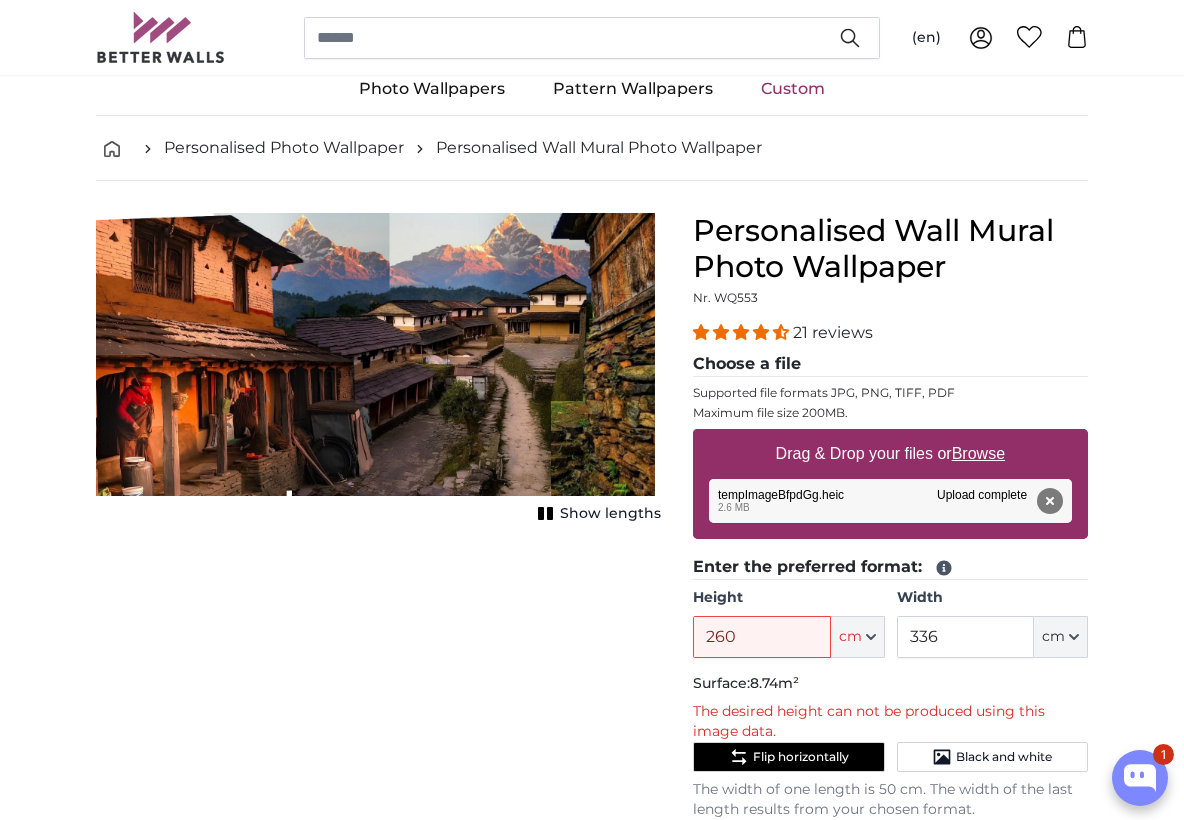click on "Flip horizontally" 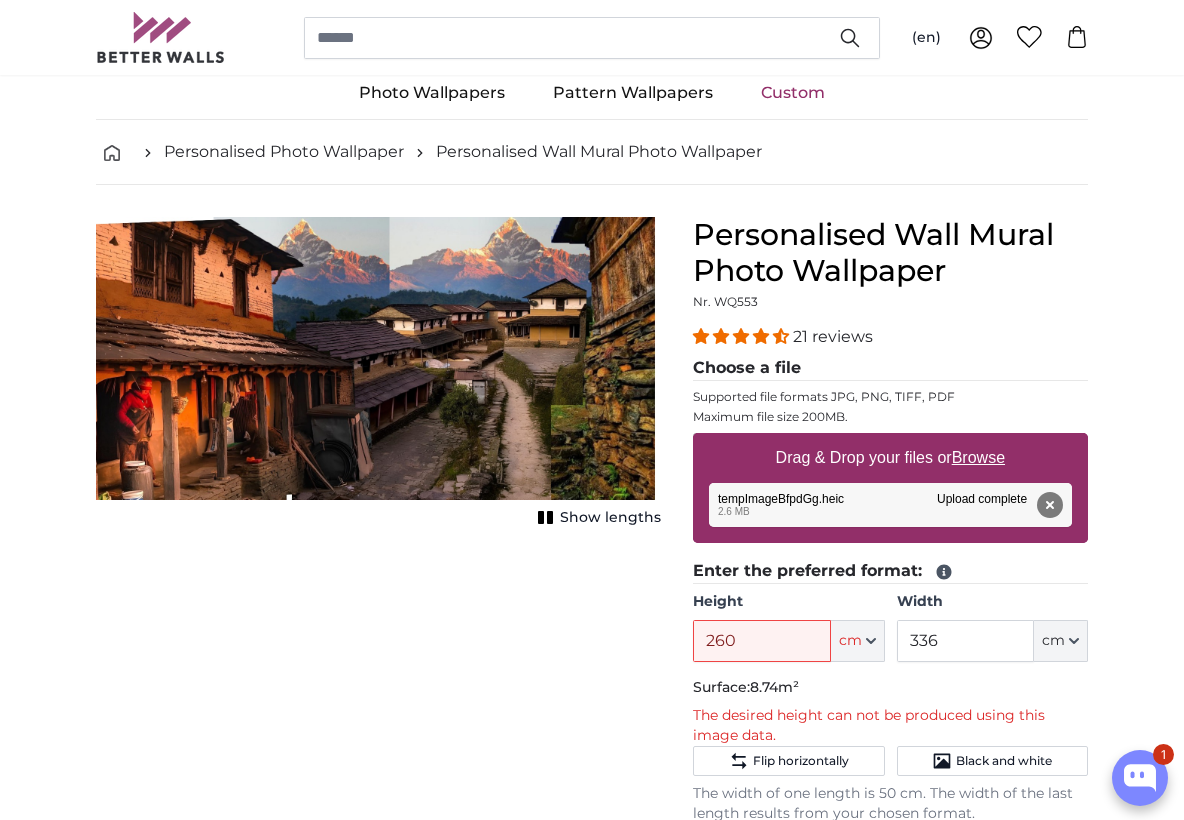 scroll, scrollTop: 42, scrollLeft: 0, axis: vertical 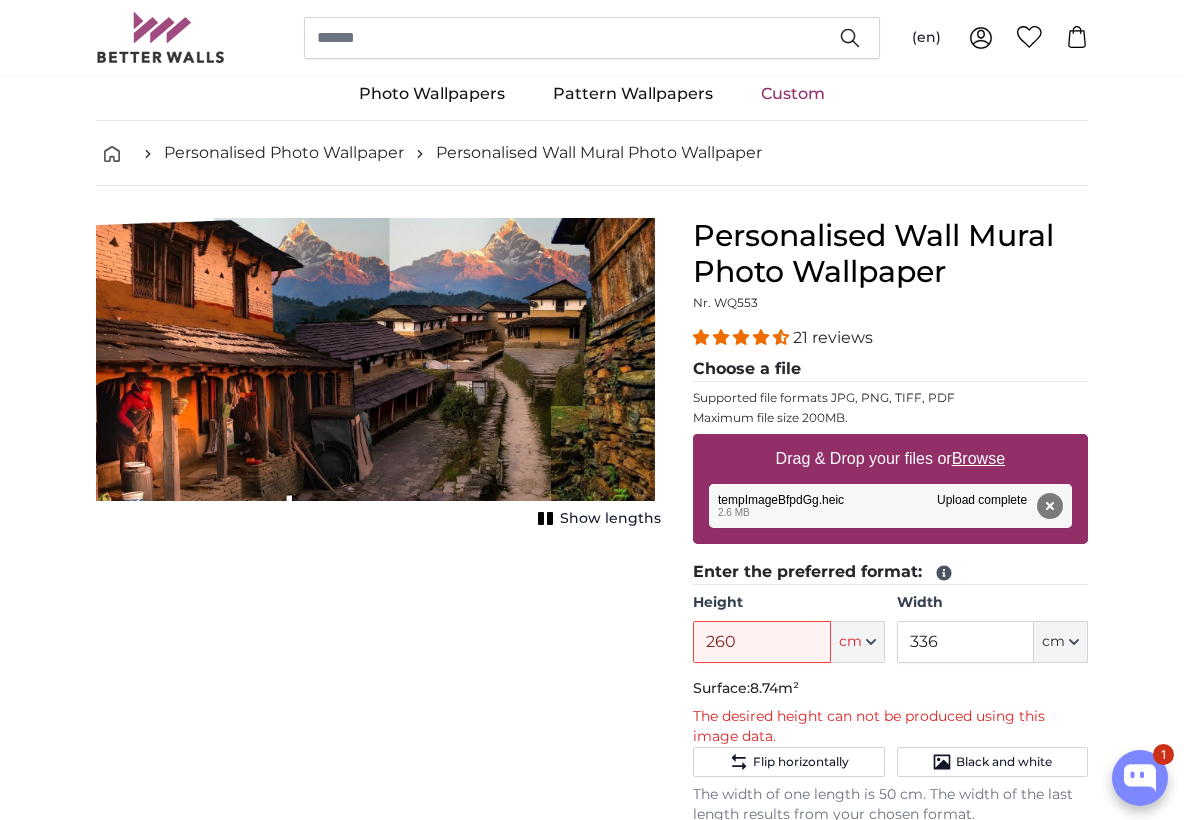 click 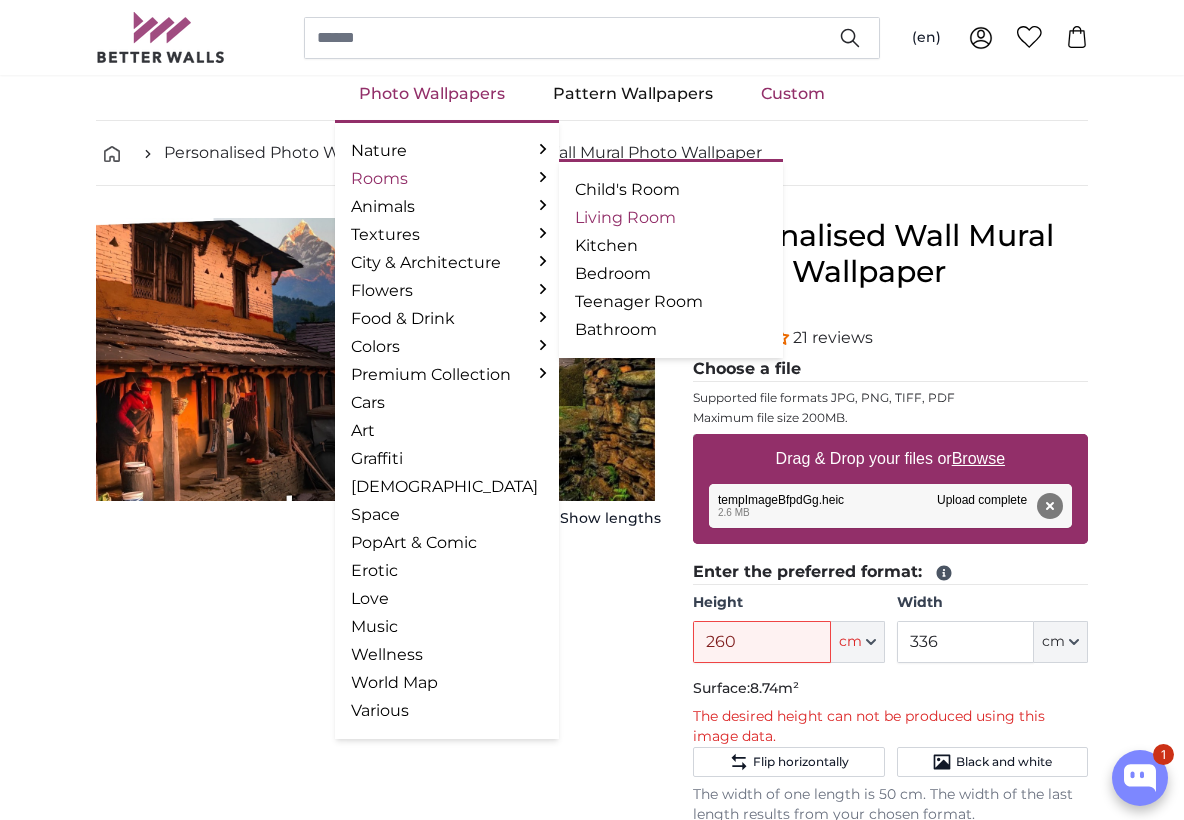 click on "Living Room" at bounding box center [671, 218] 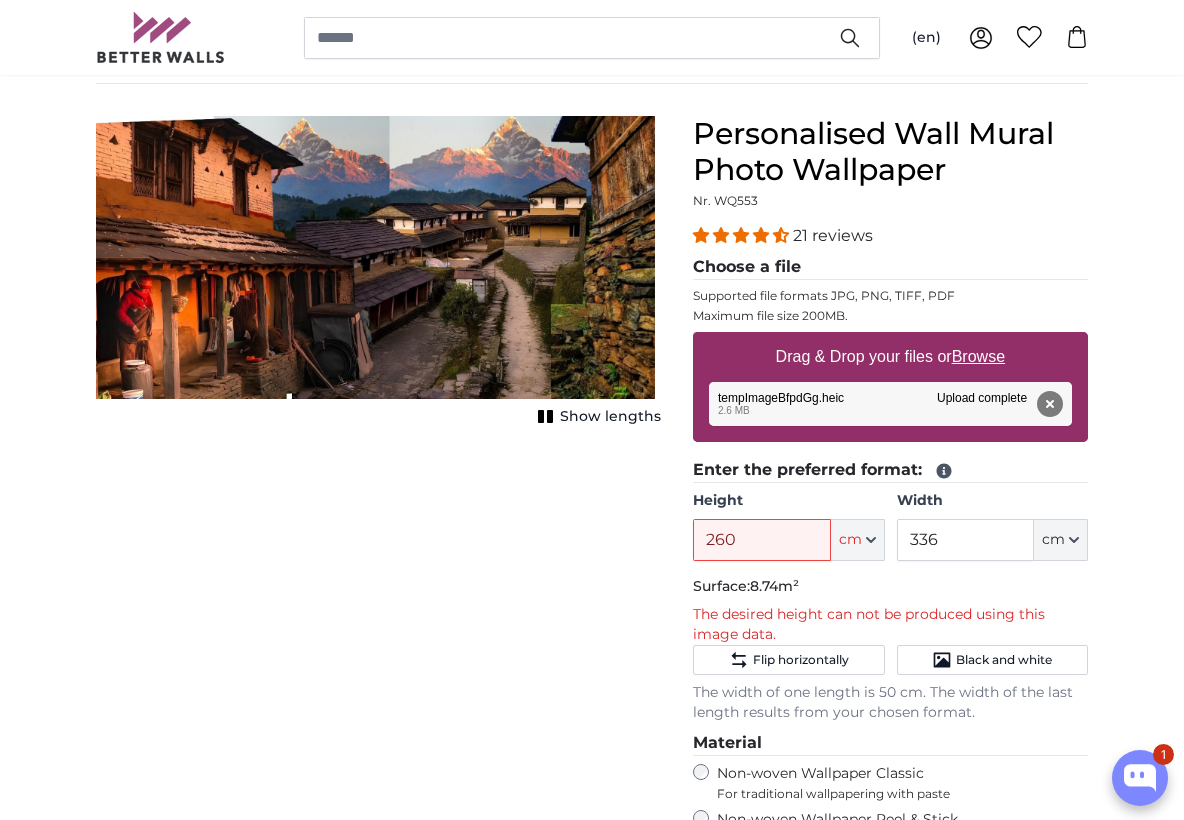 scroll, scrollTop: 166, scrollLeft: 0, axis: vertical 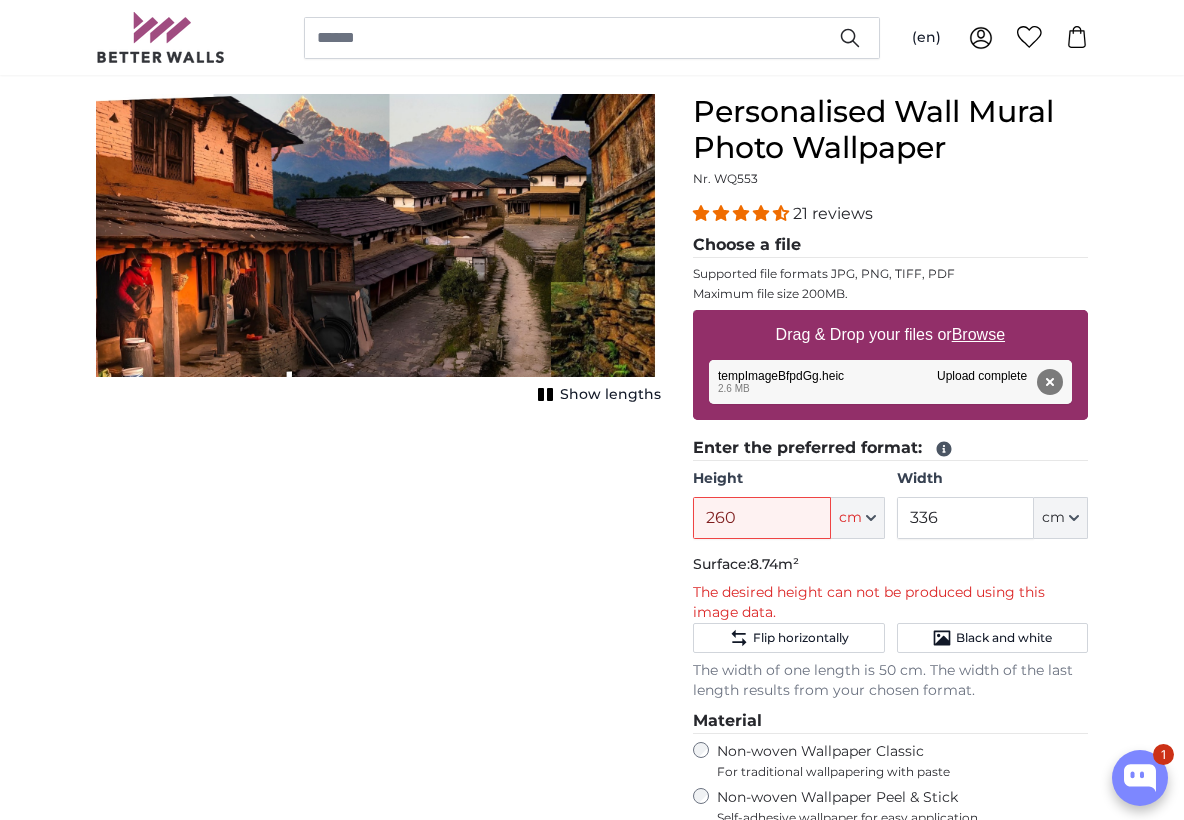 click 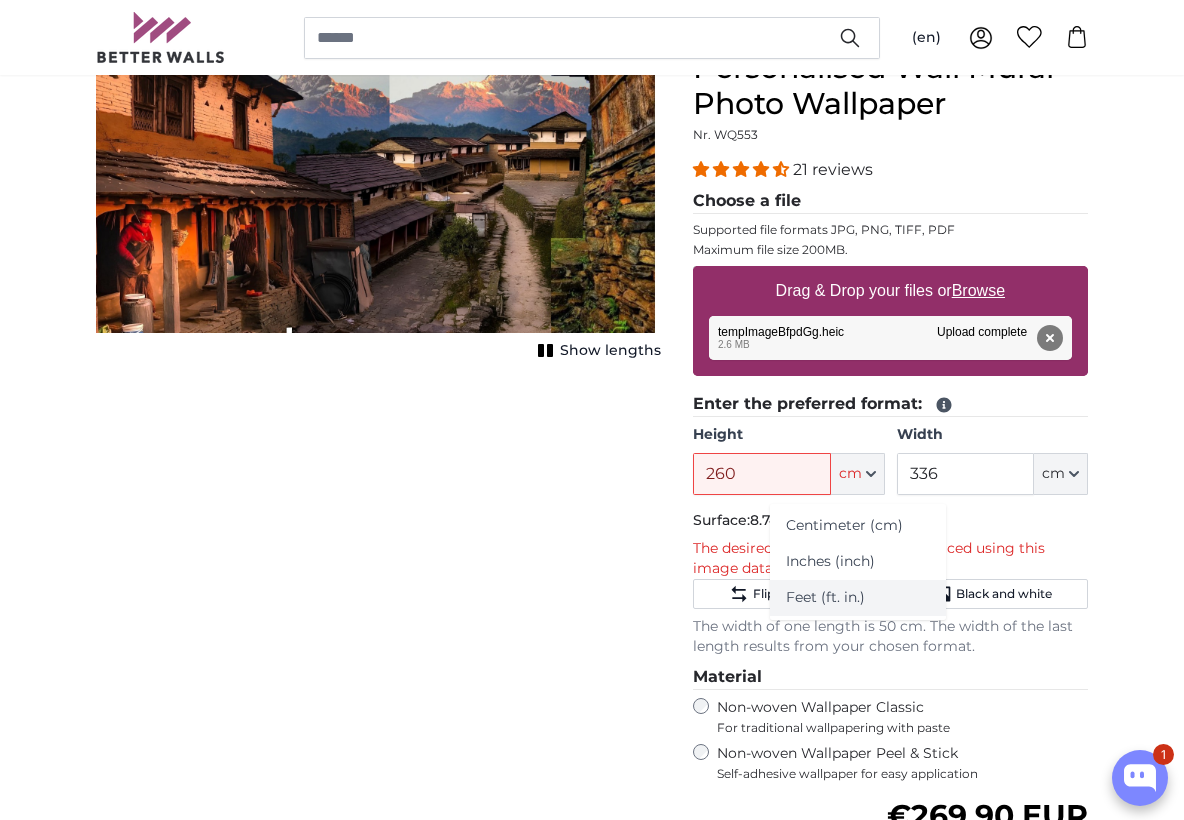 scroll, scrollTop: 212, scrollLeft: 0, axis: vertical 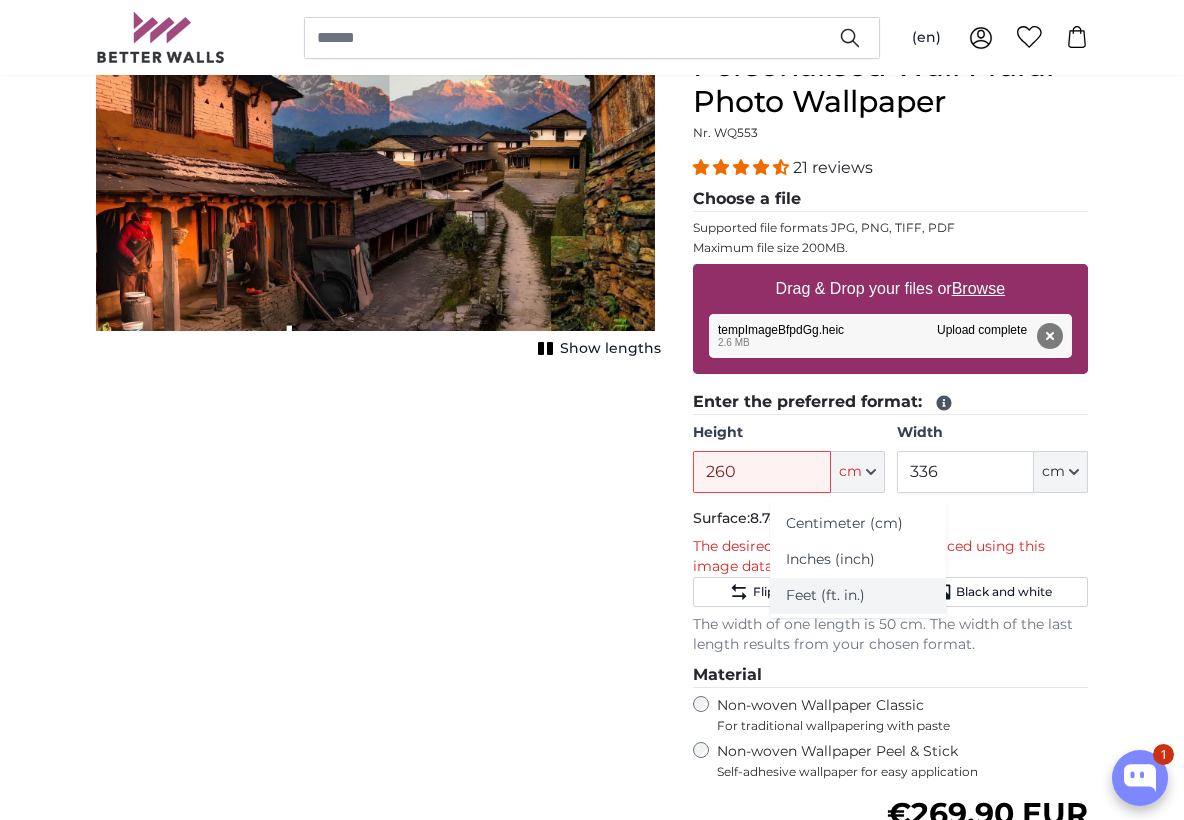 click on "Feet (ft. in.)" 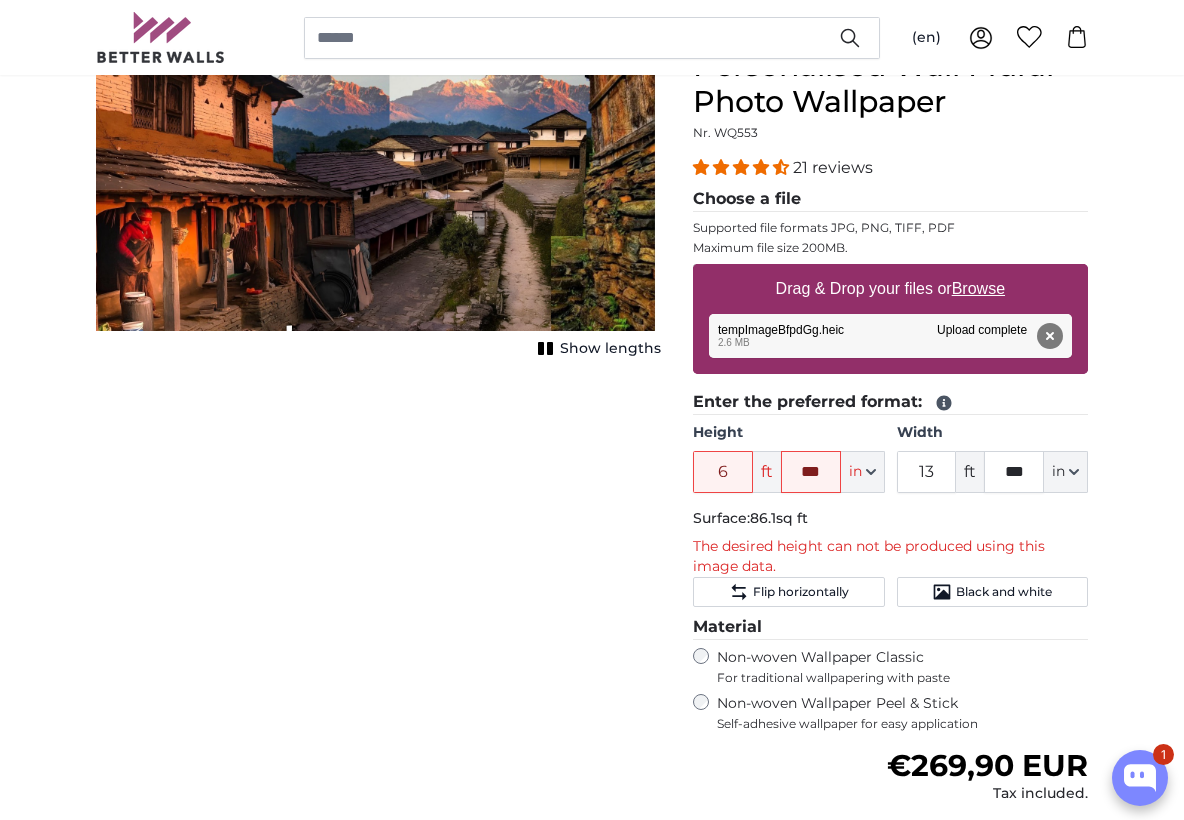 click 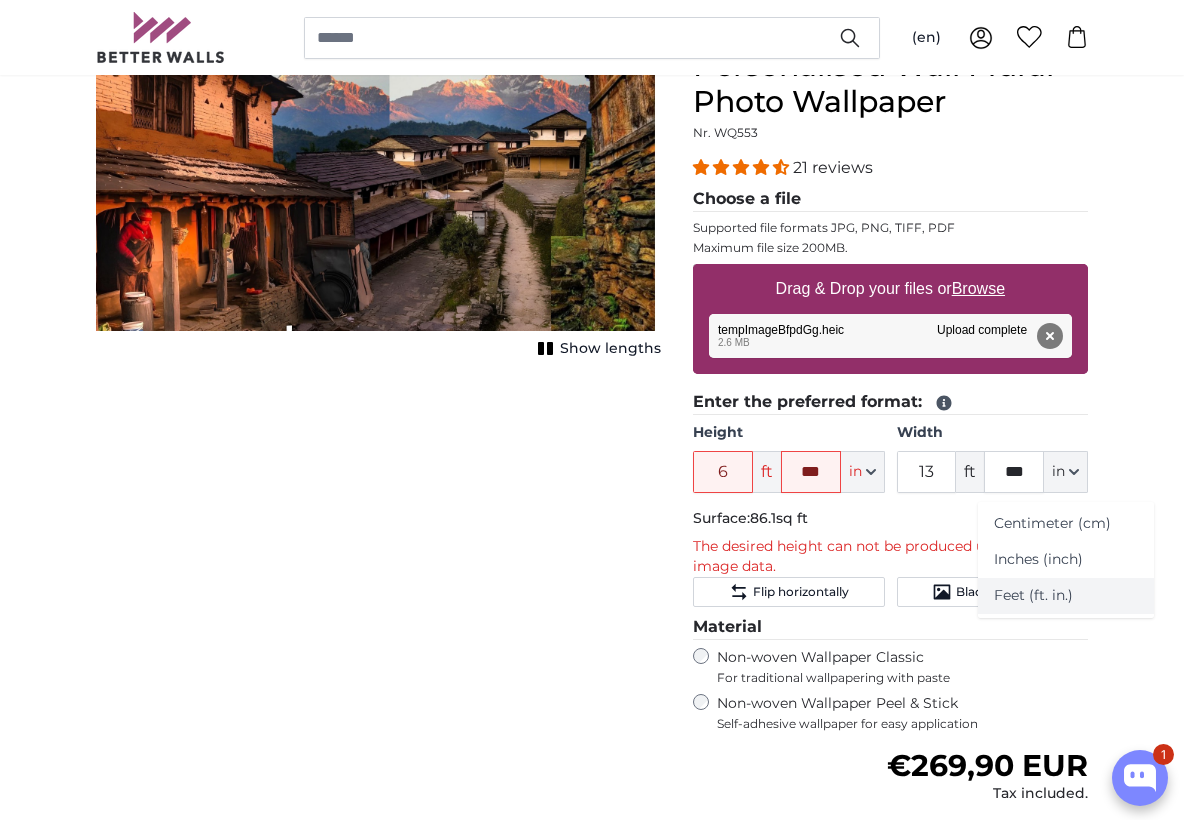 click on "Feet (ft. in.)" 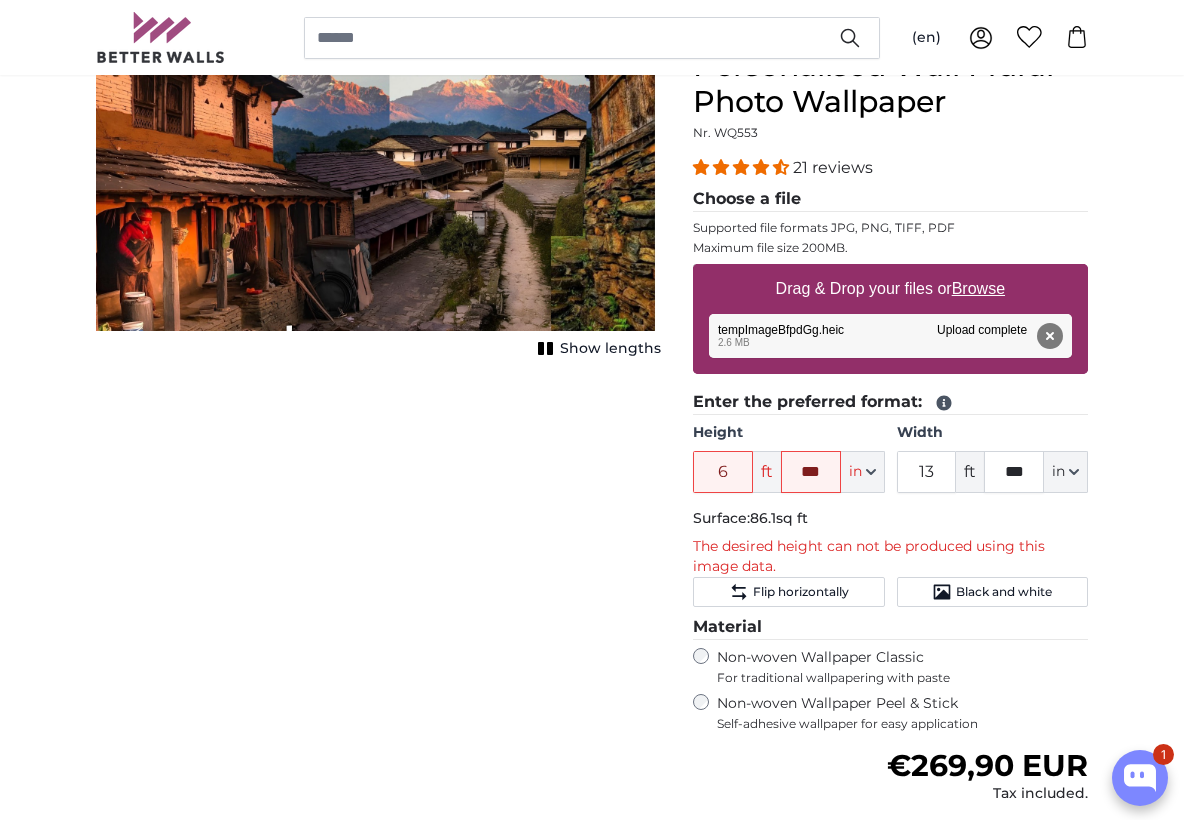 click 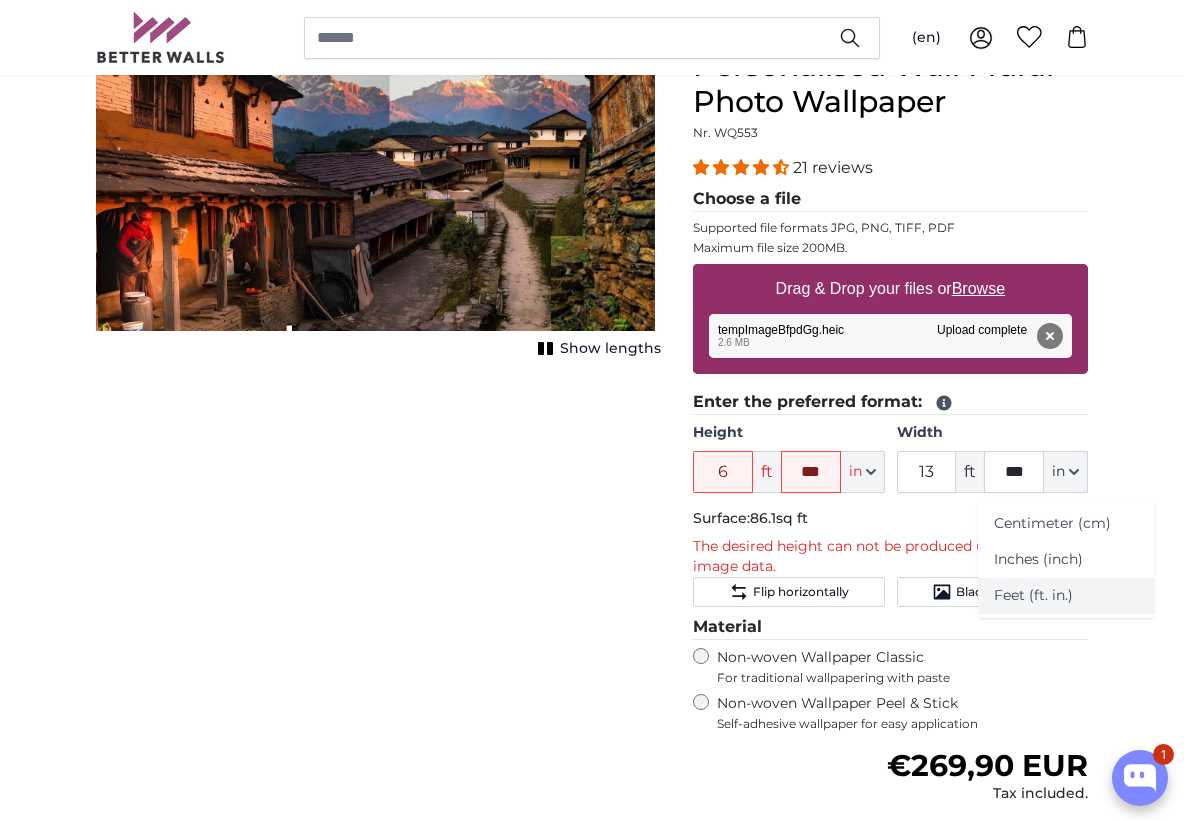 click on "Feet (ft. in.)" 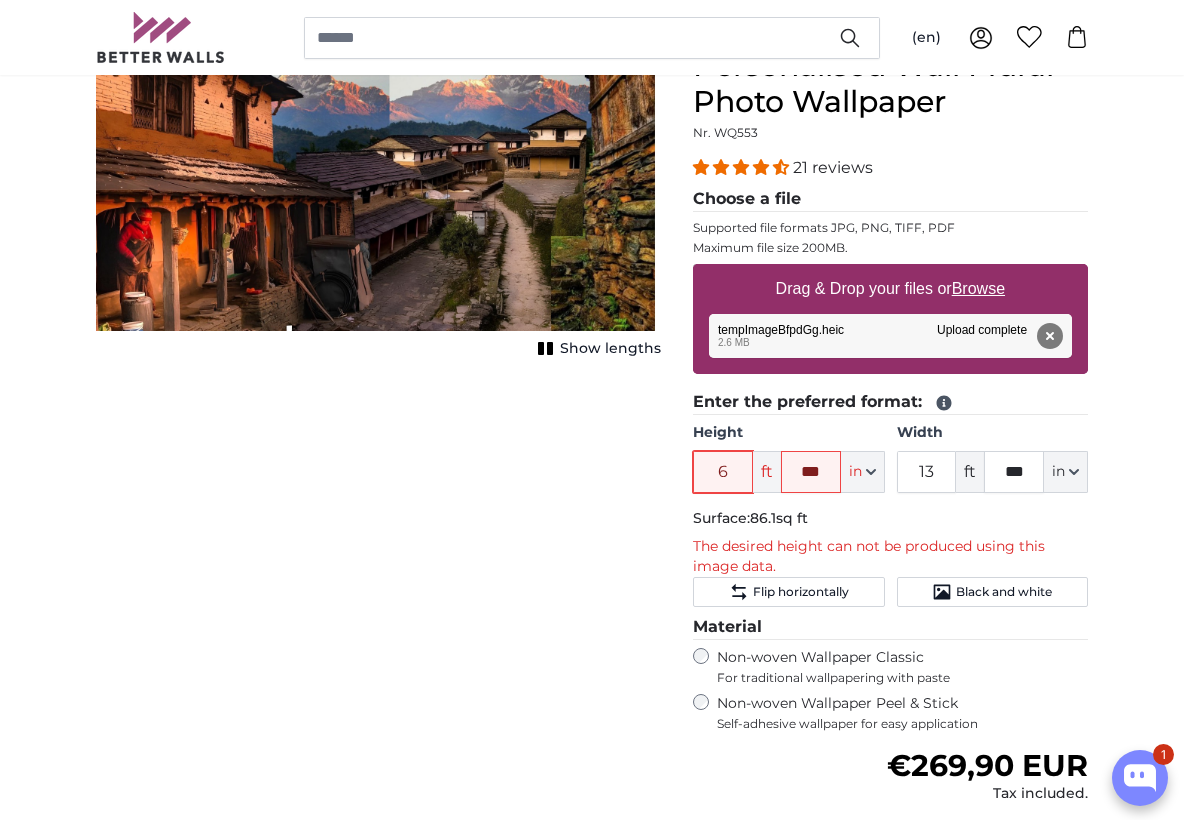 click on "6" at bounding box center (723, 472) 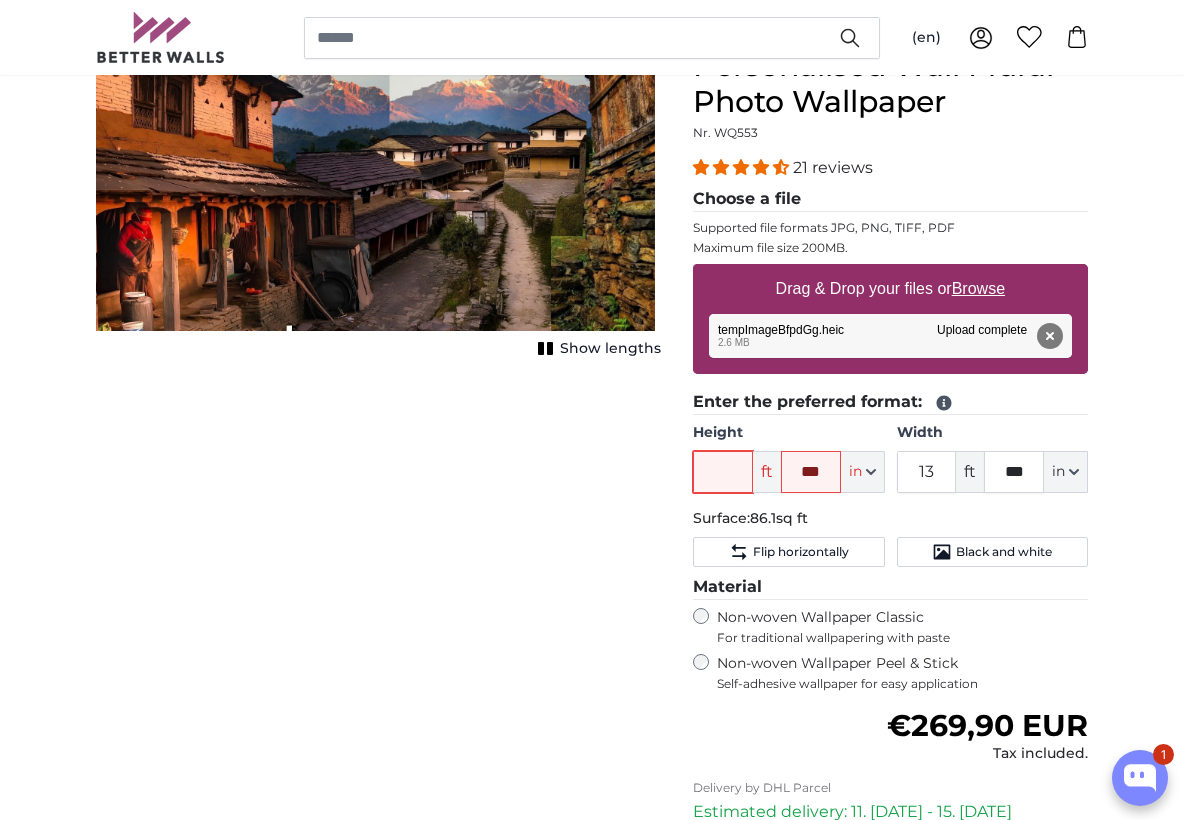 type 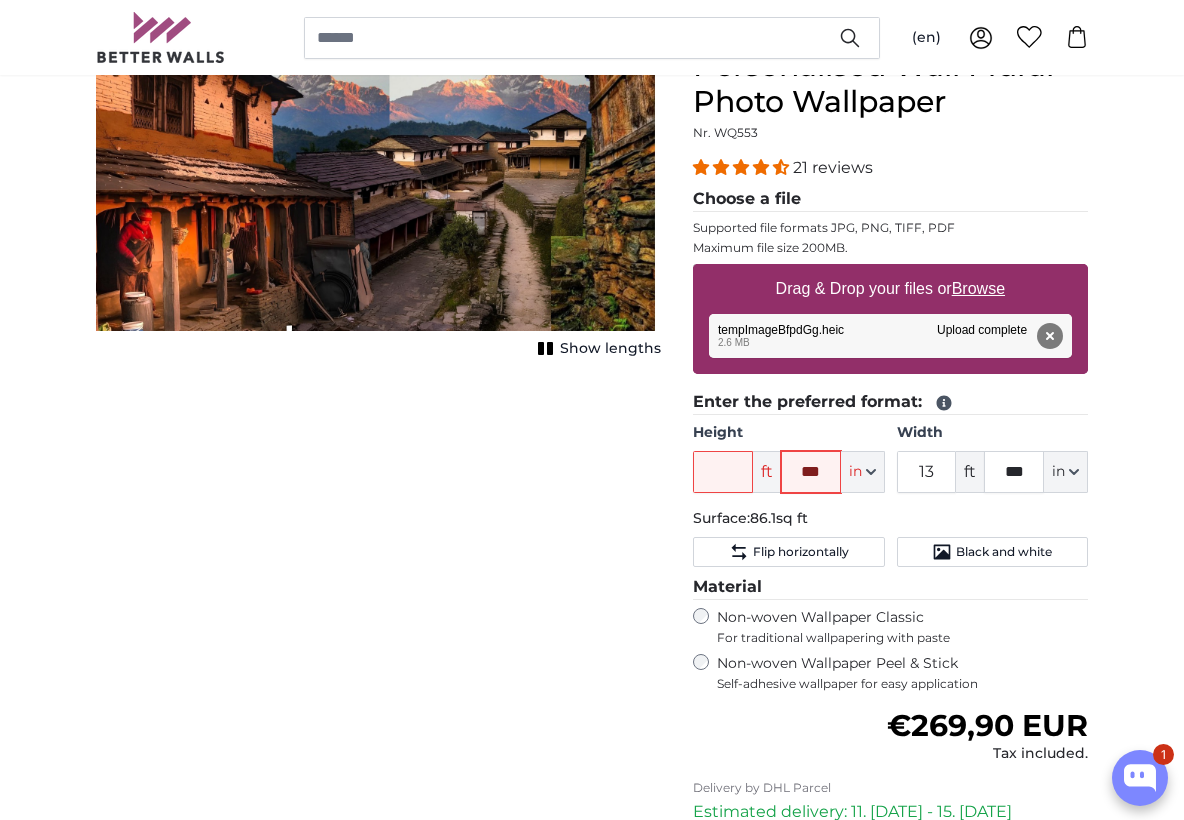 click on "***" 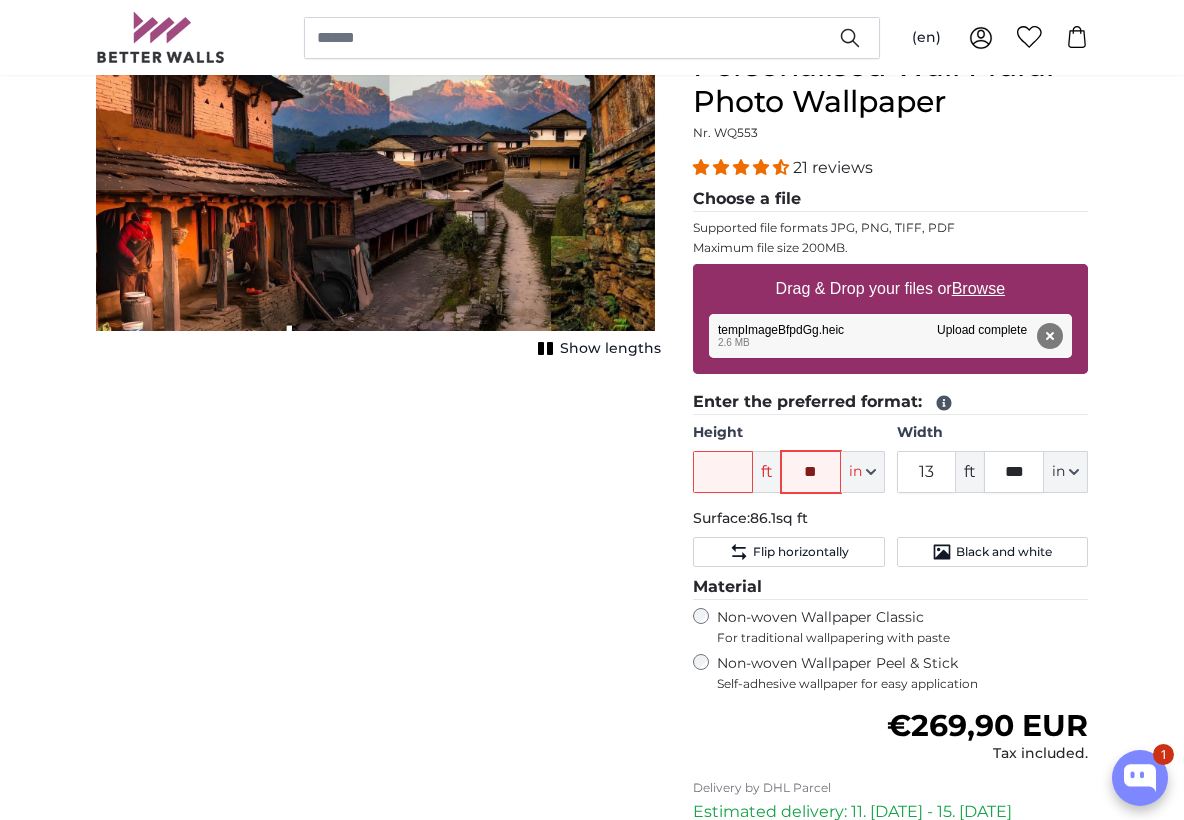 type on "*" 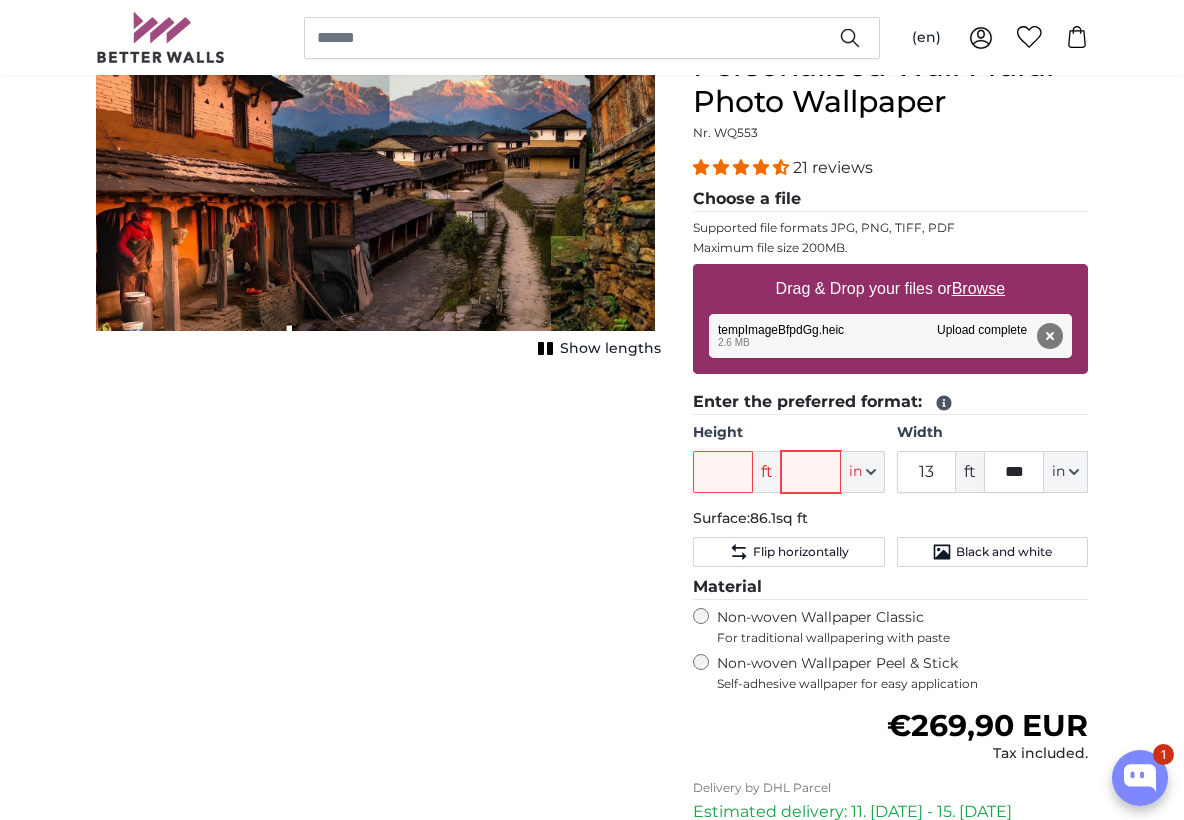 type 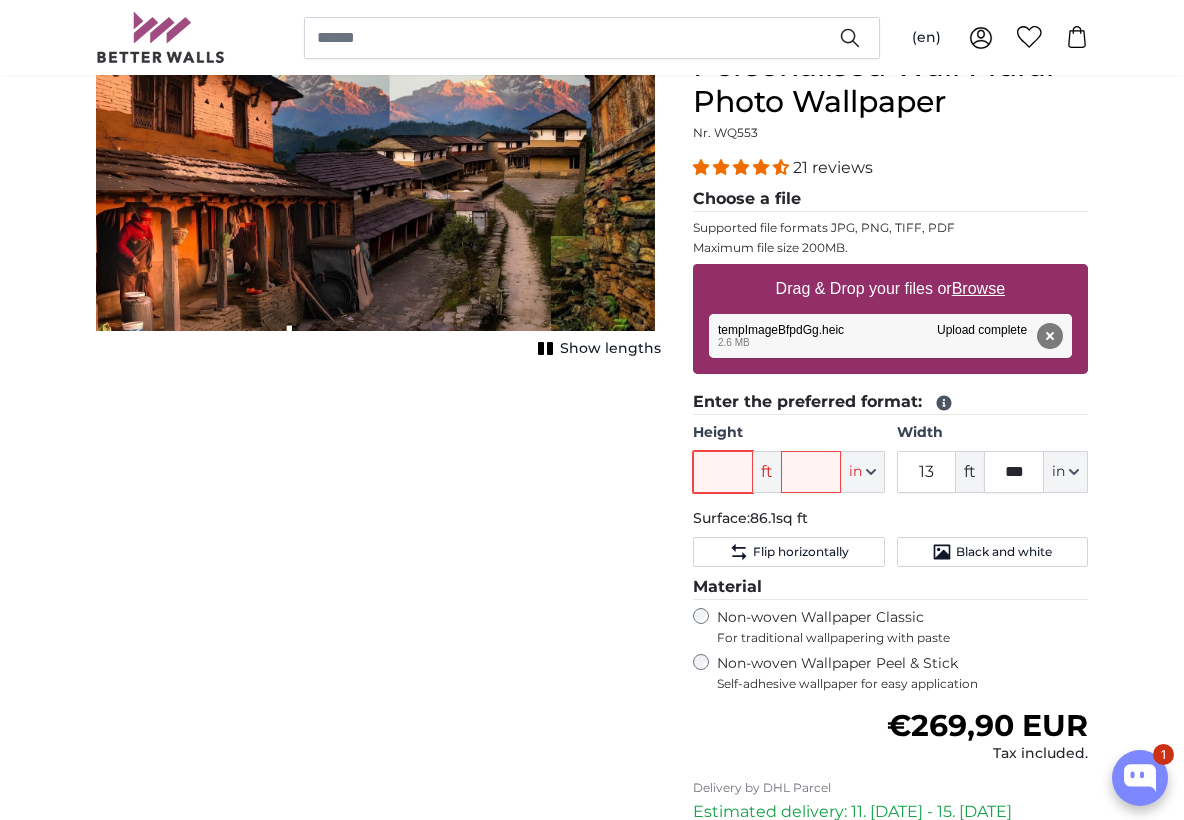 click on "Height" at bounding box center (723, 472) 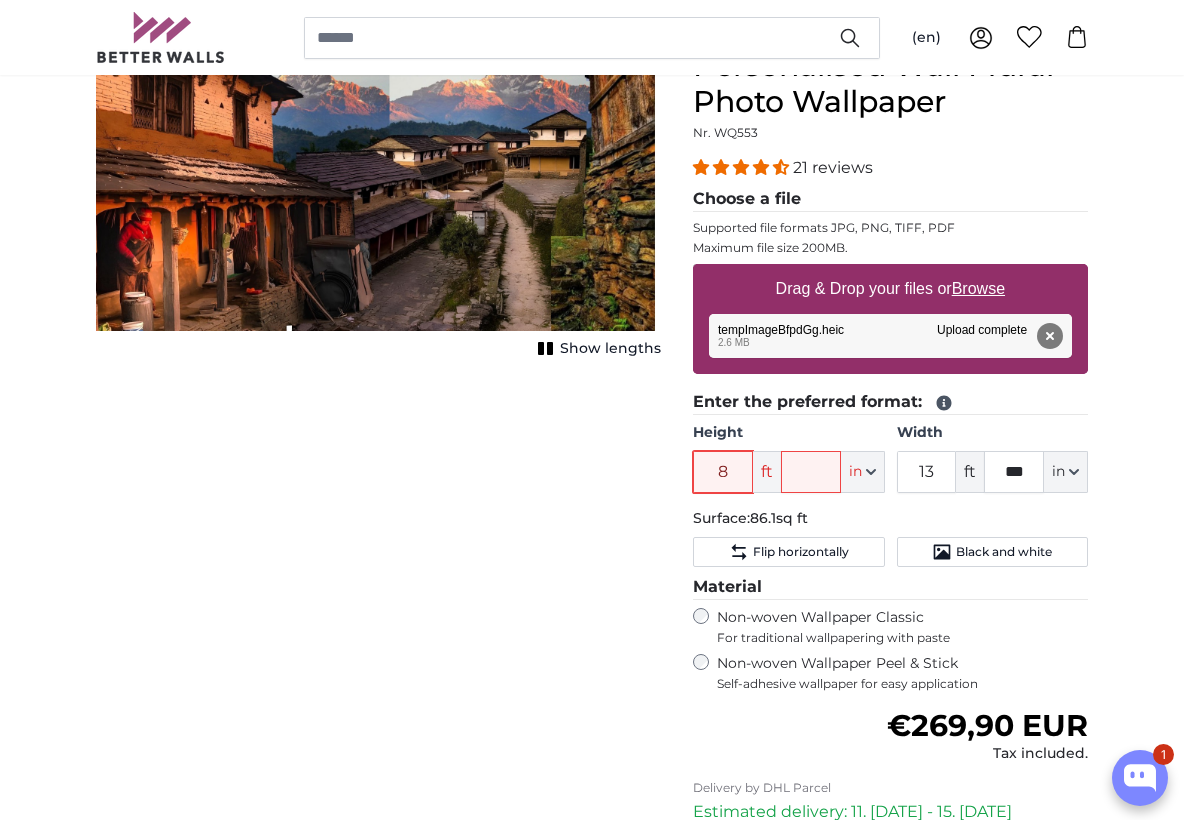 type 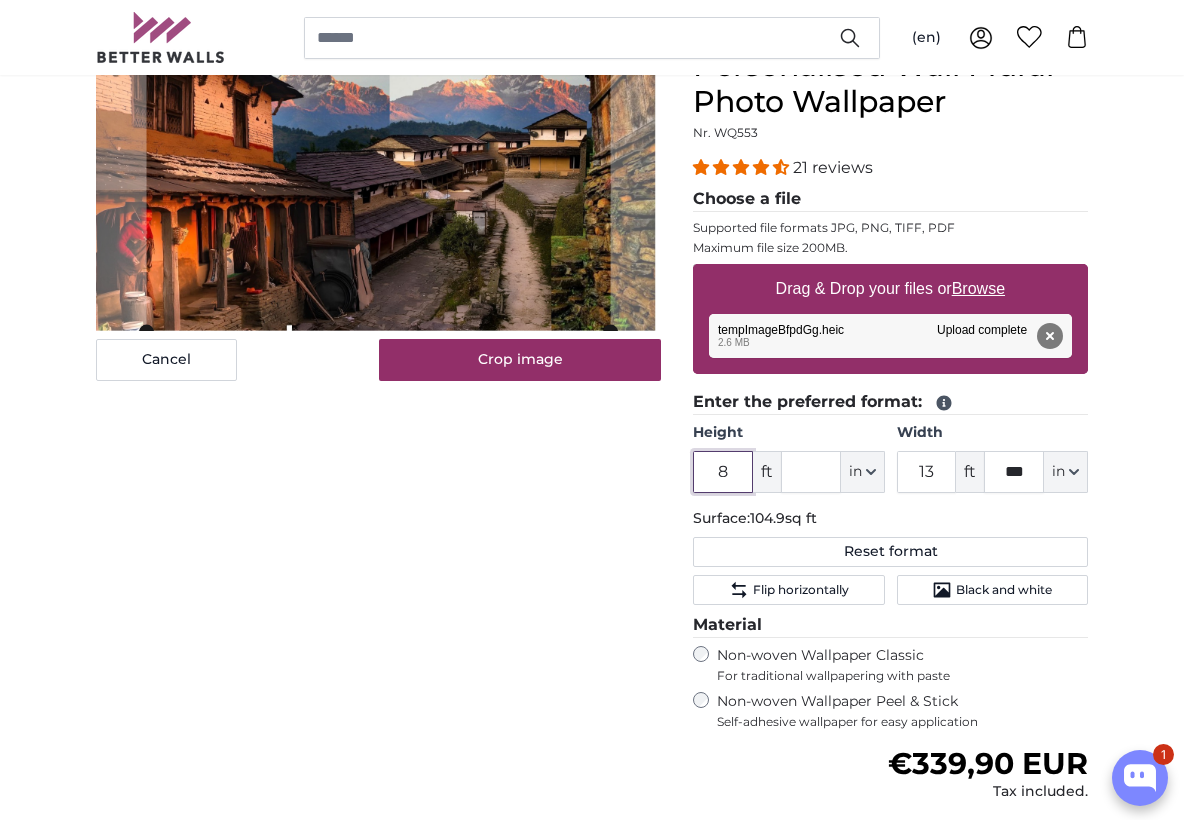 type on "8" 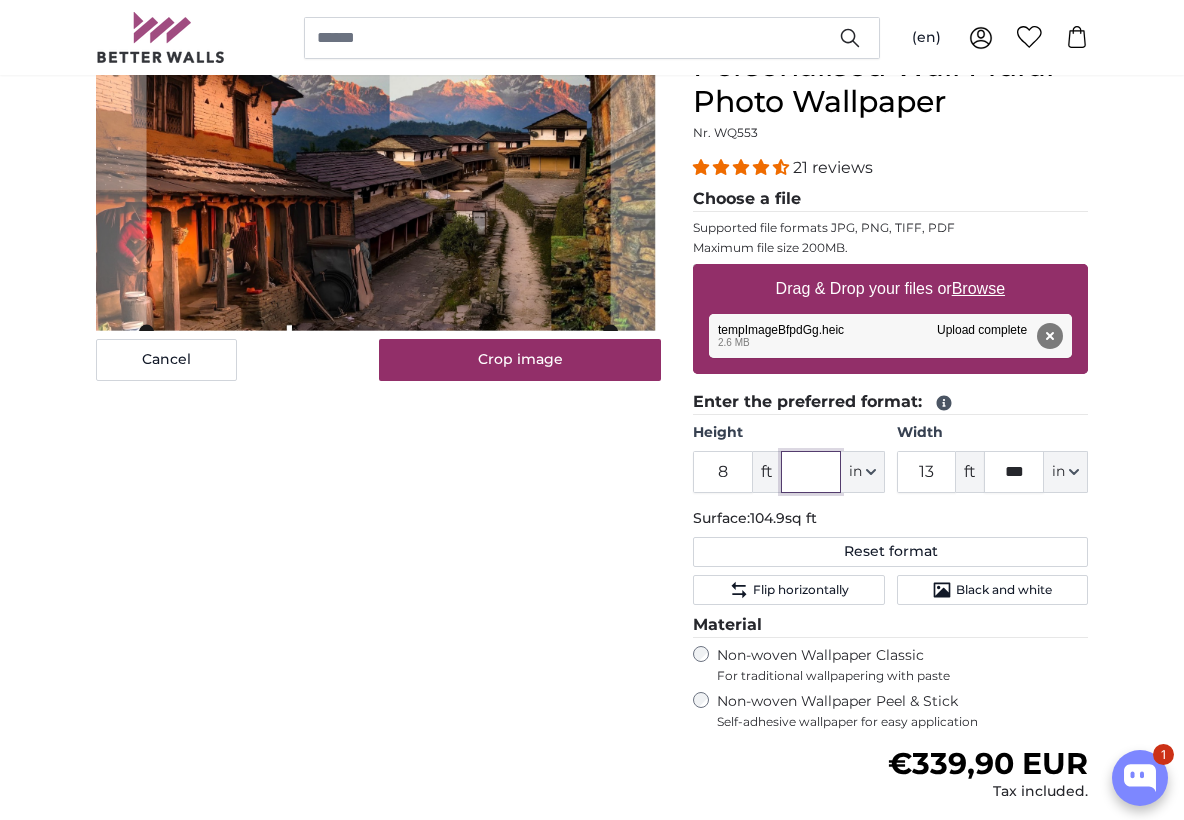 click 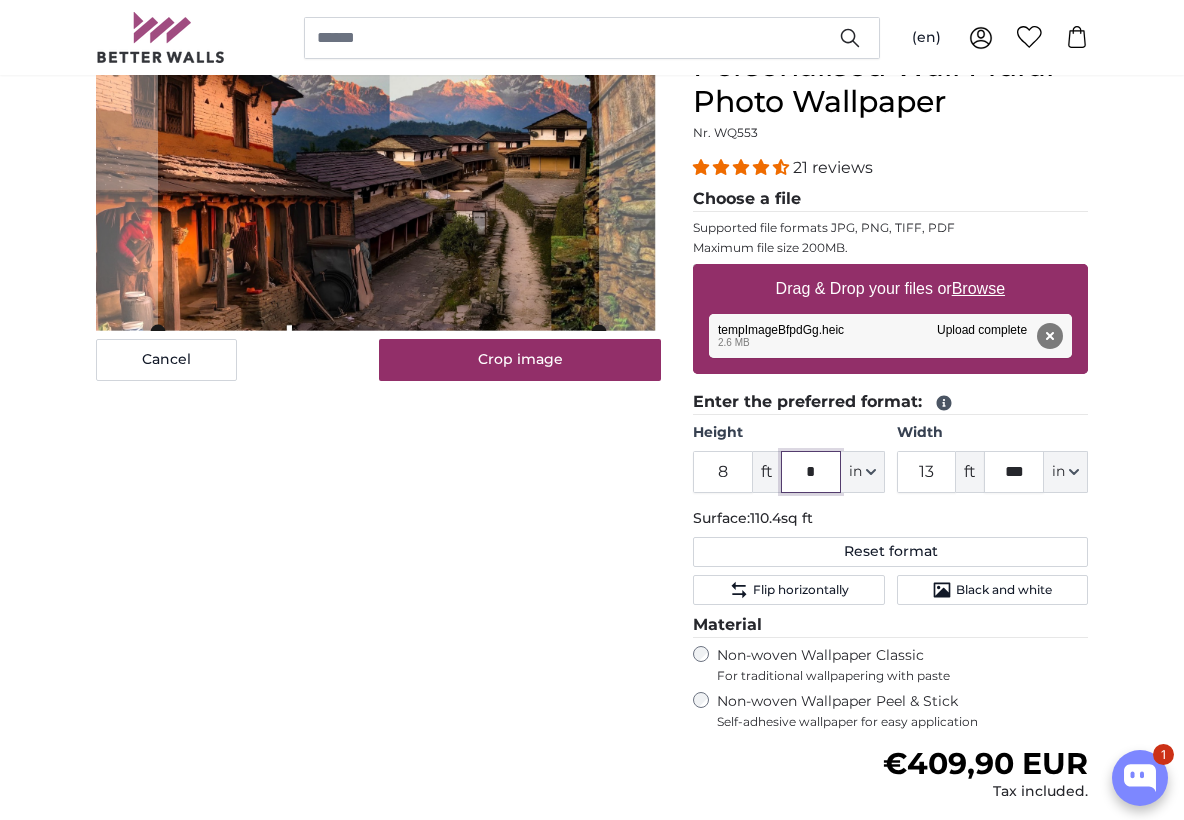 type on "*" 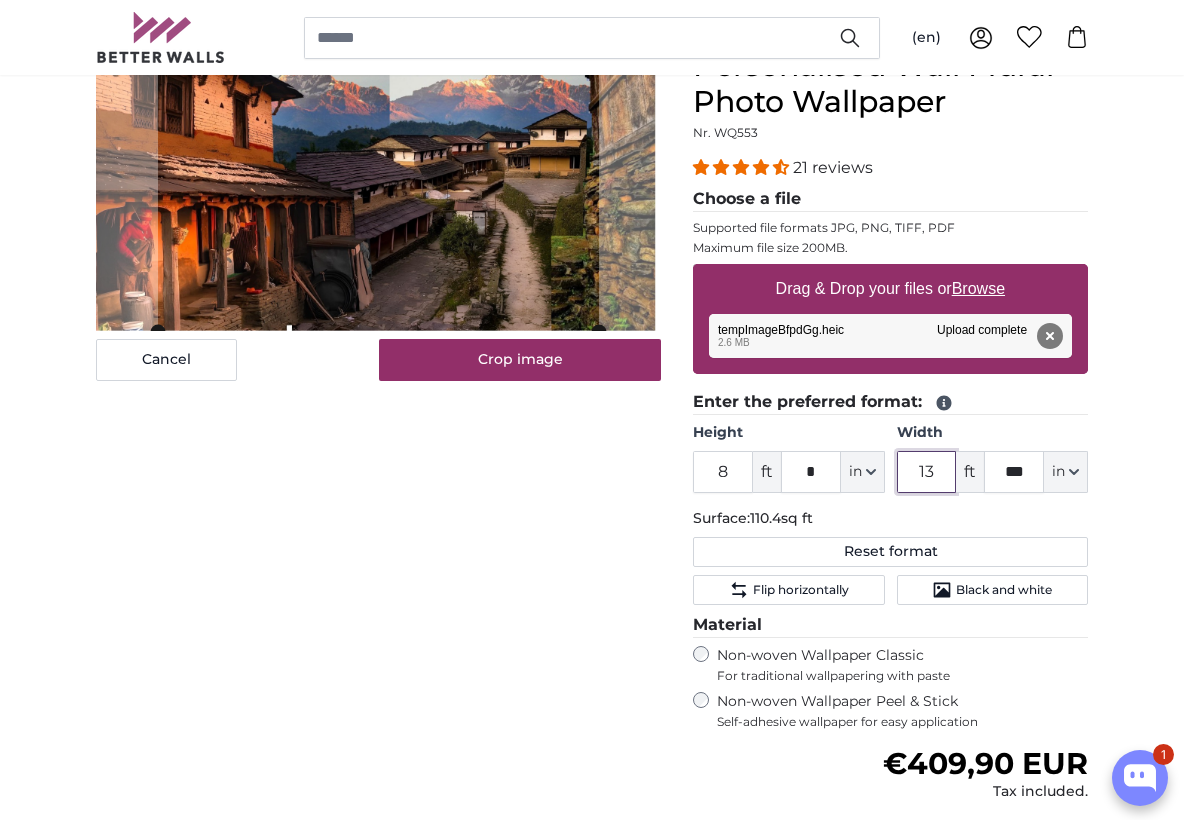 click on "13" at bounding box center (927, 472) 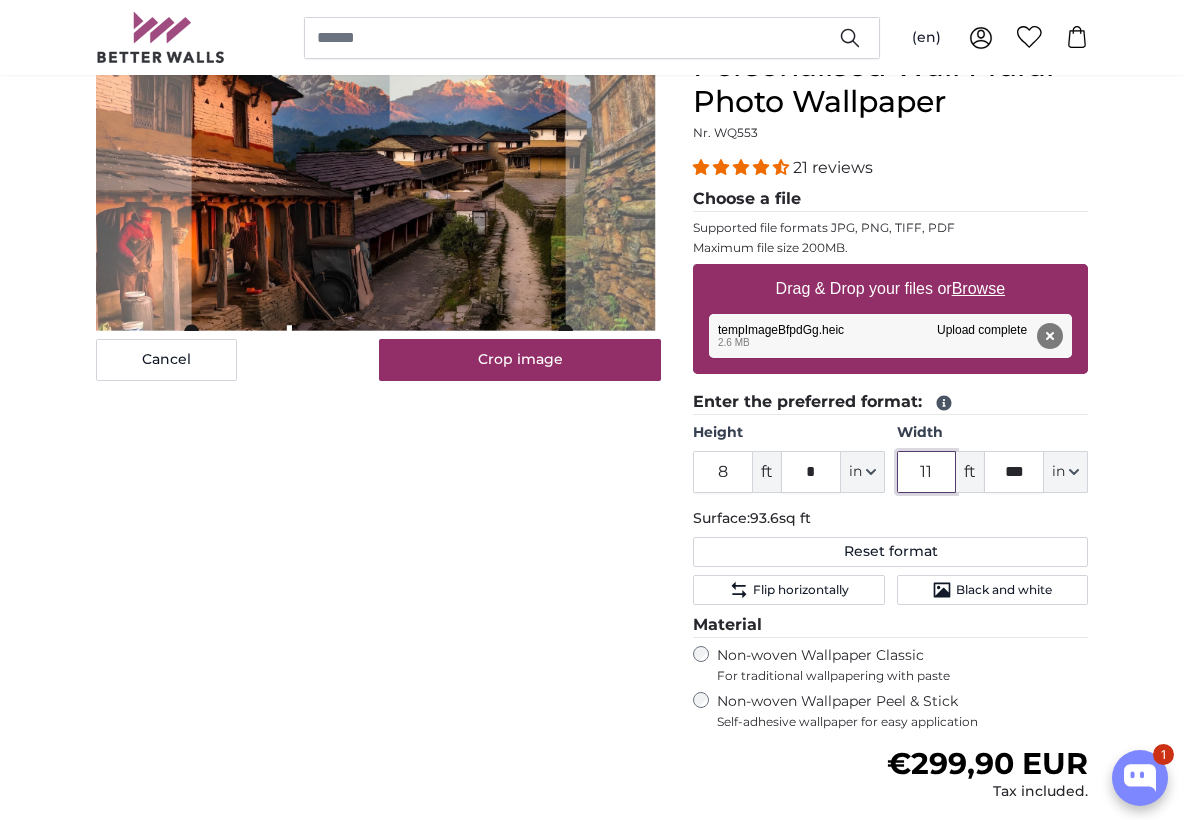 type on "1" 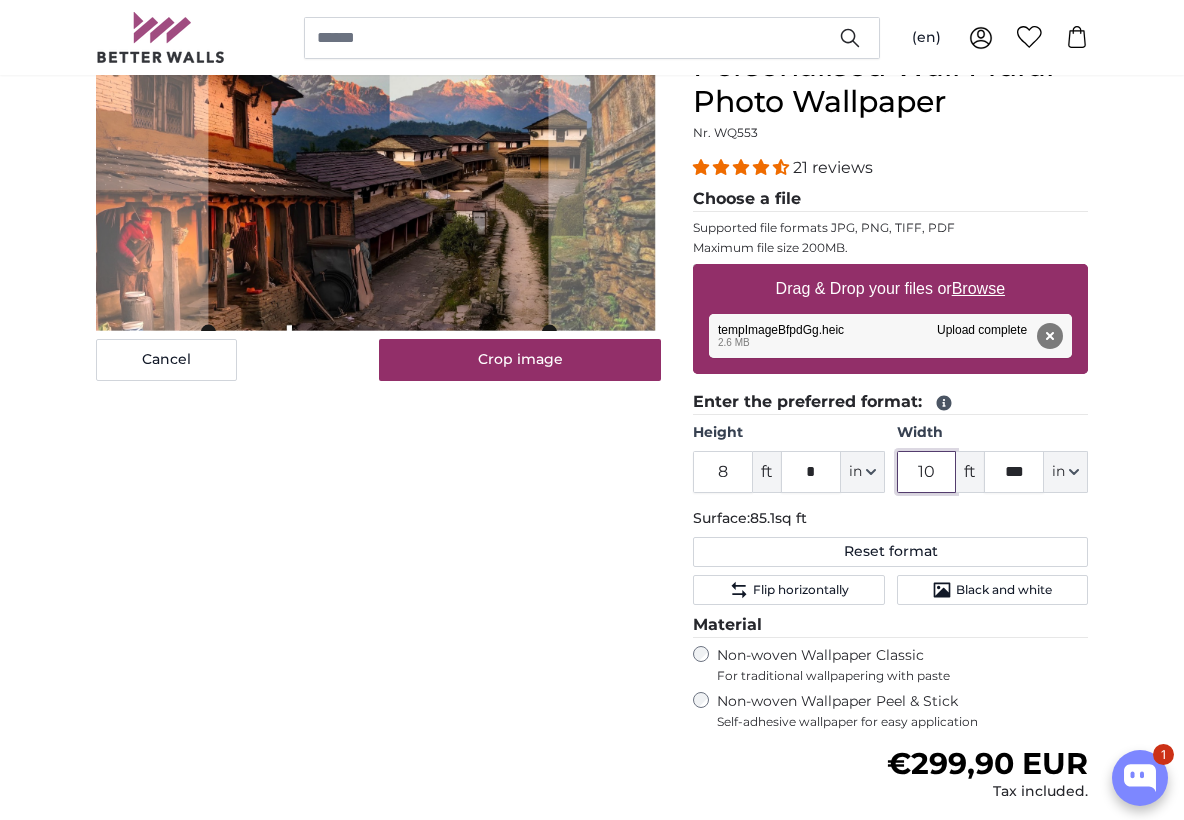 type on "1" 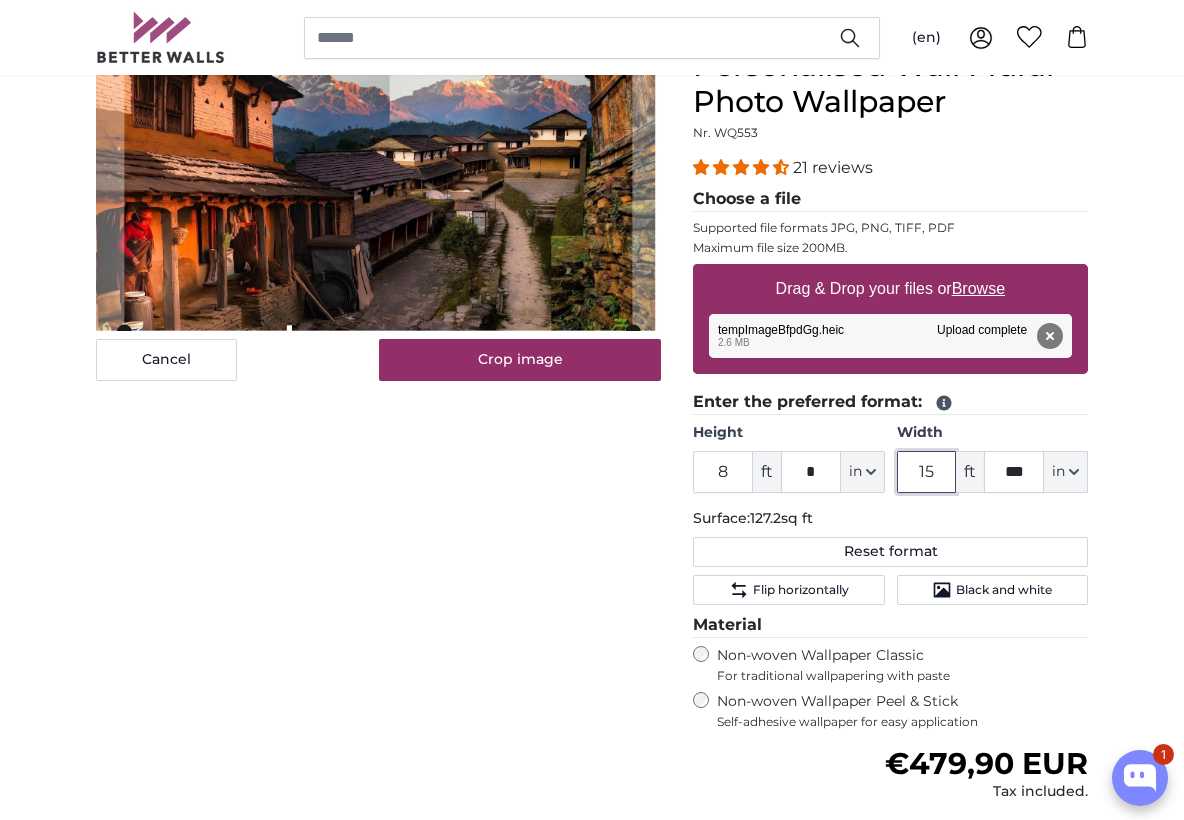 type on "1" 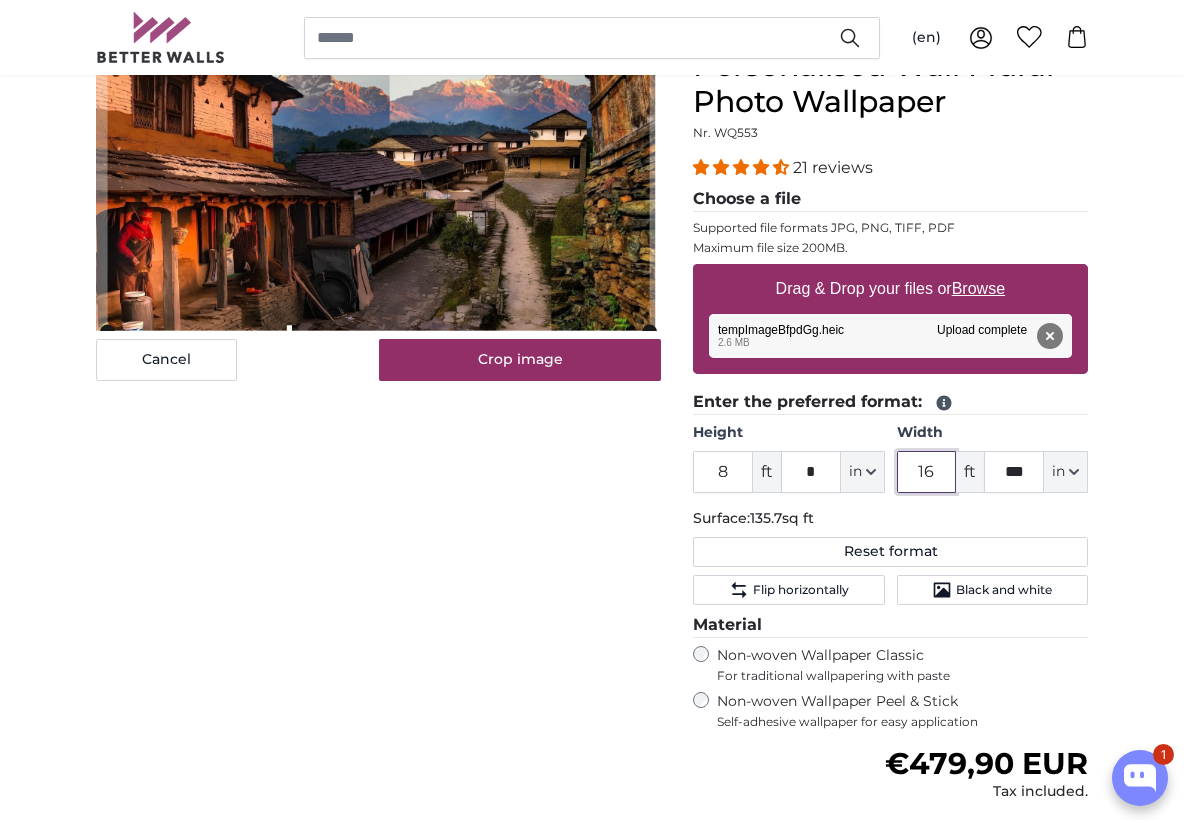type on "16" 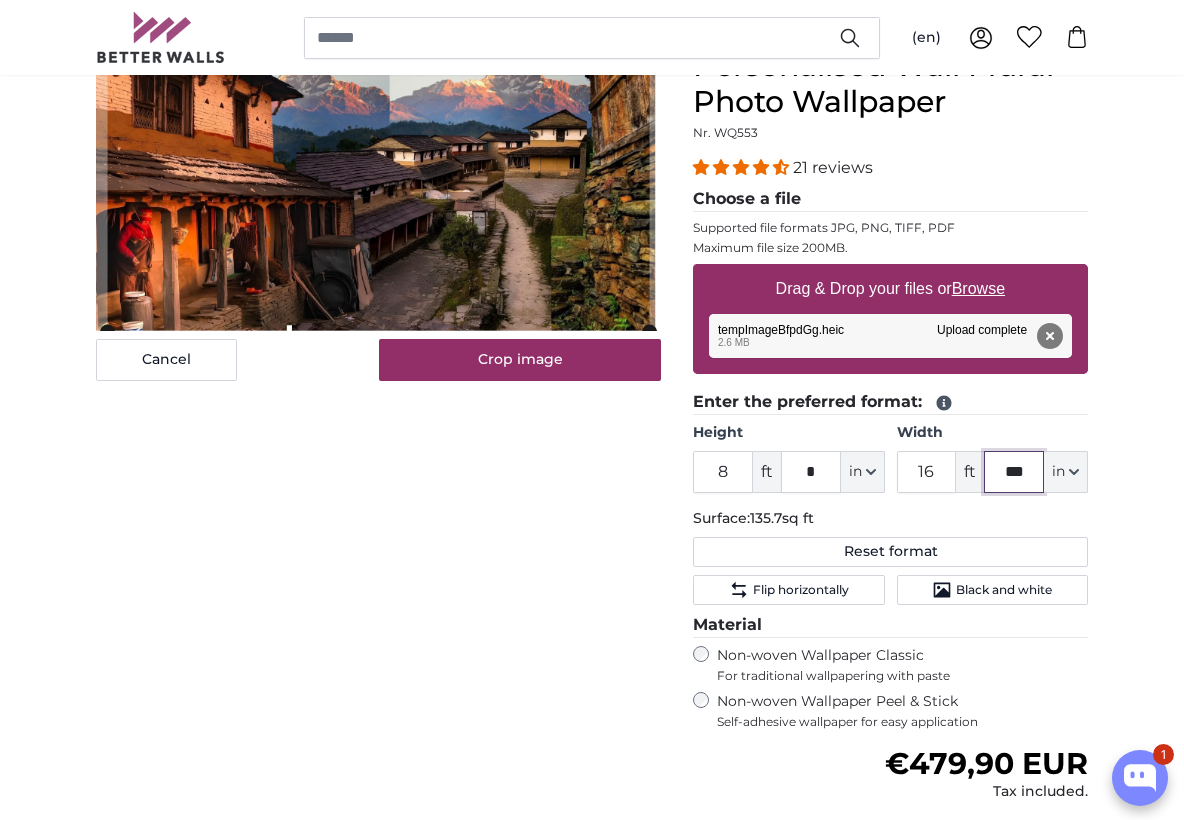 click on "***" 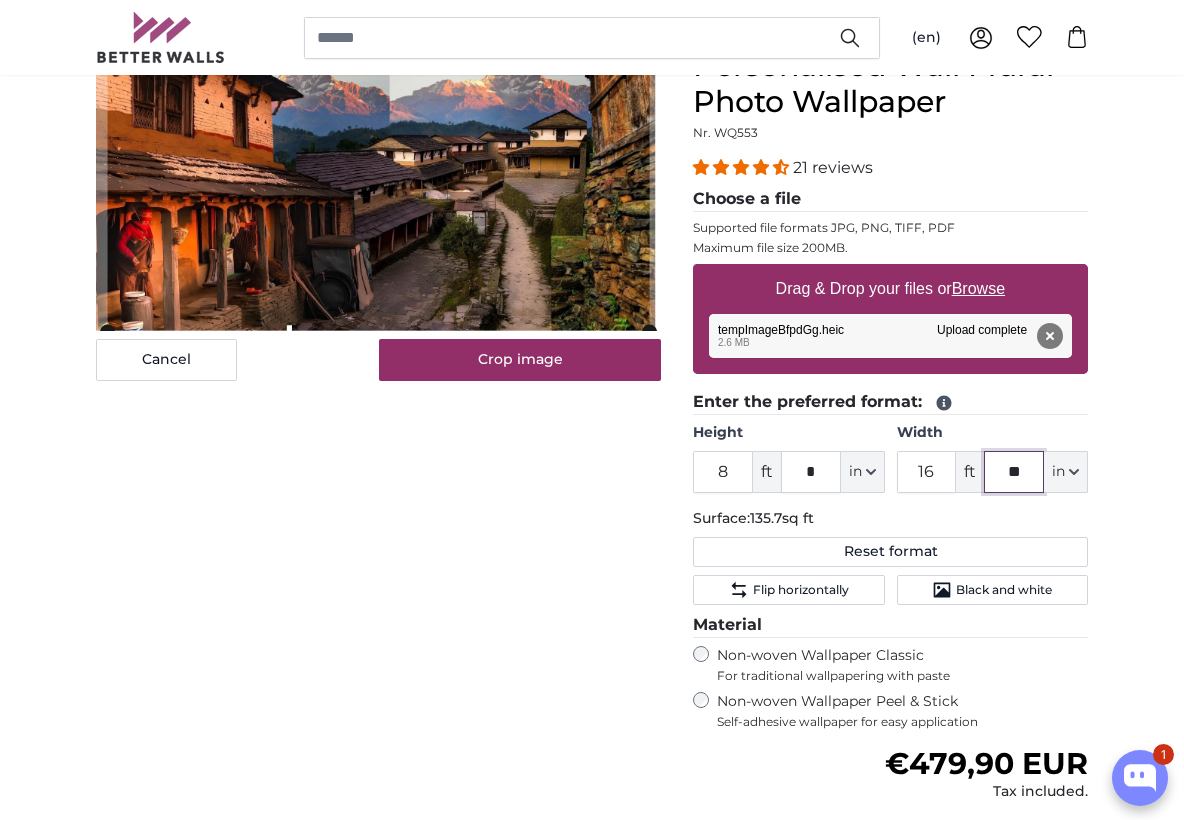 type on "*" 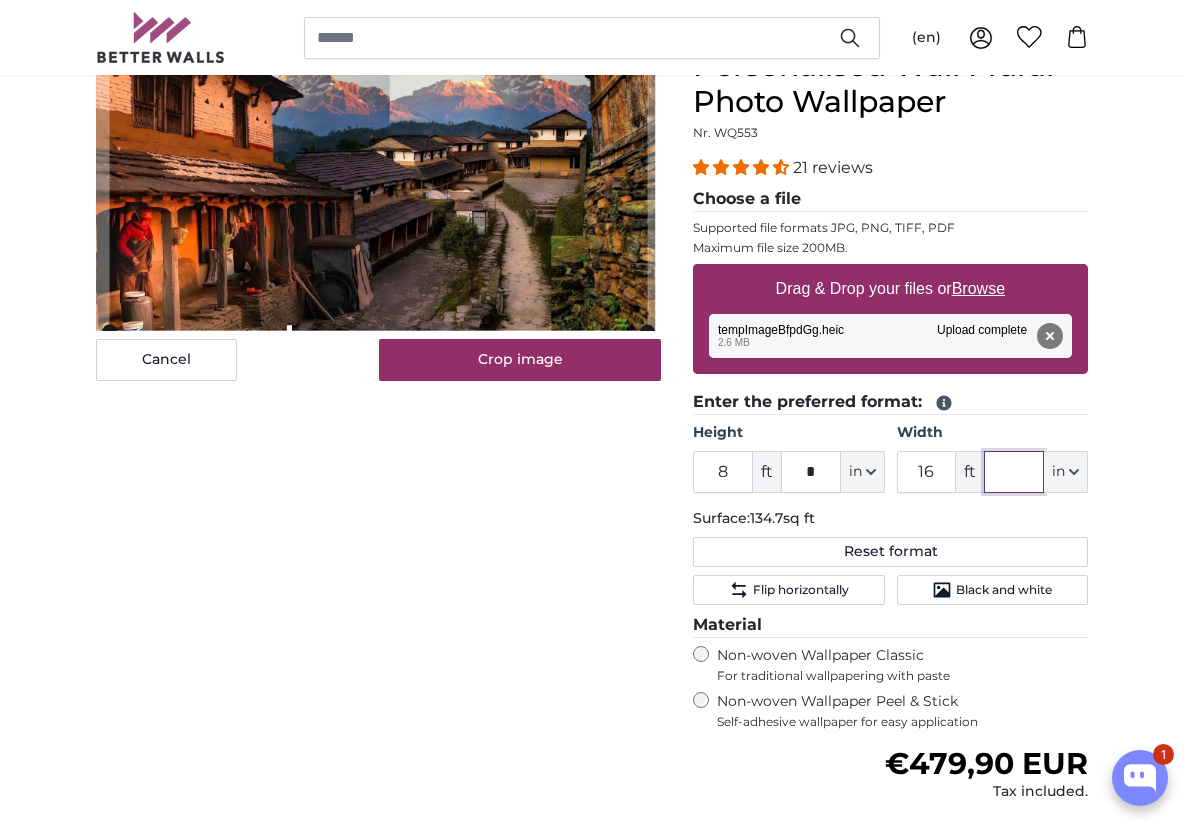 type 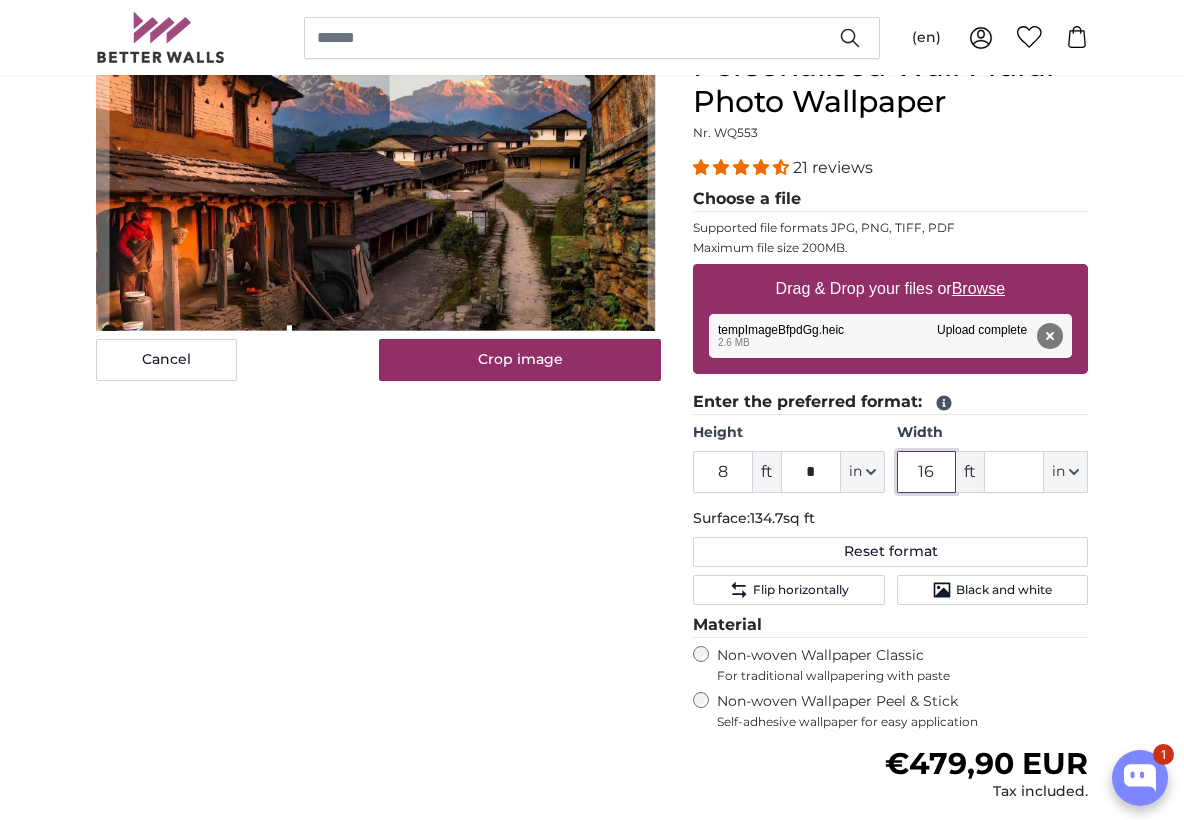 click on "16" at bounding box center [927, 472] 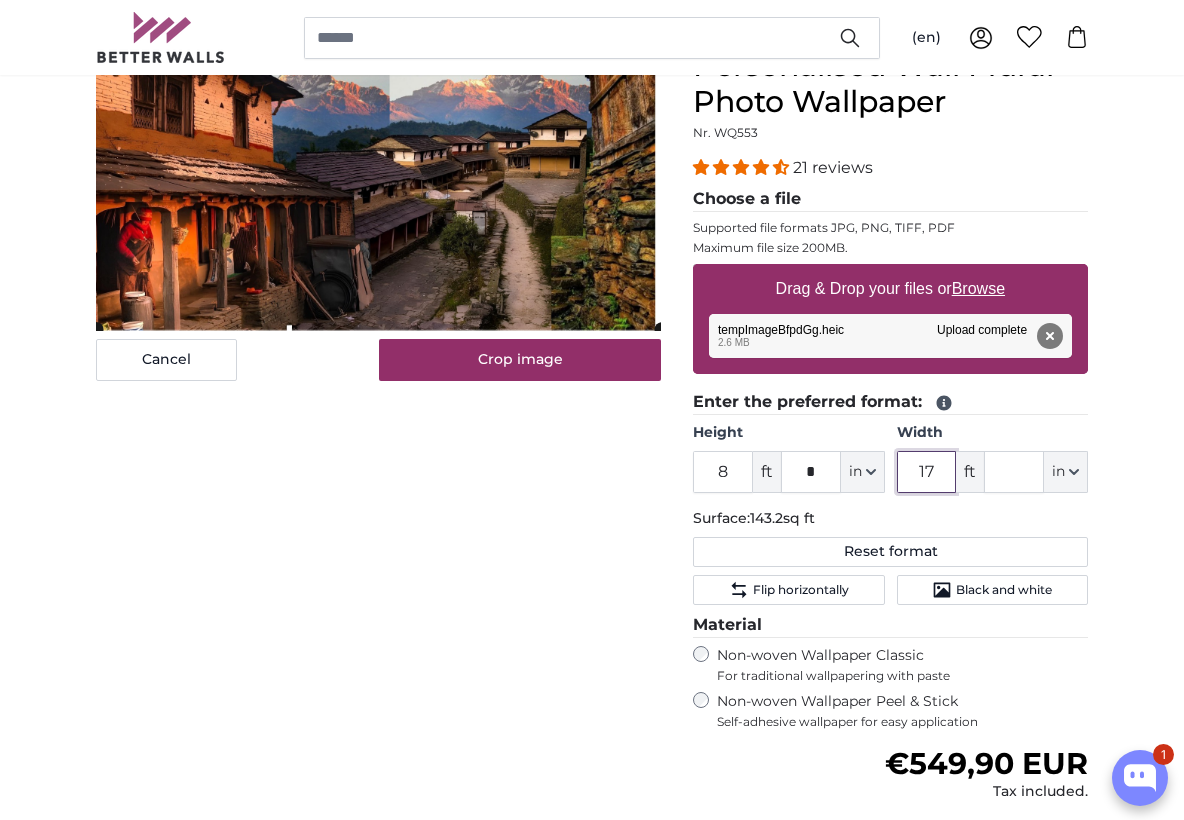type on "17" 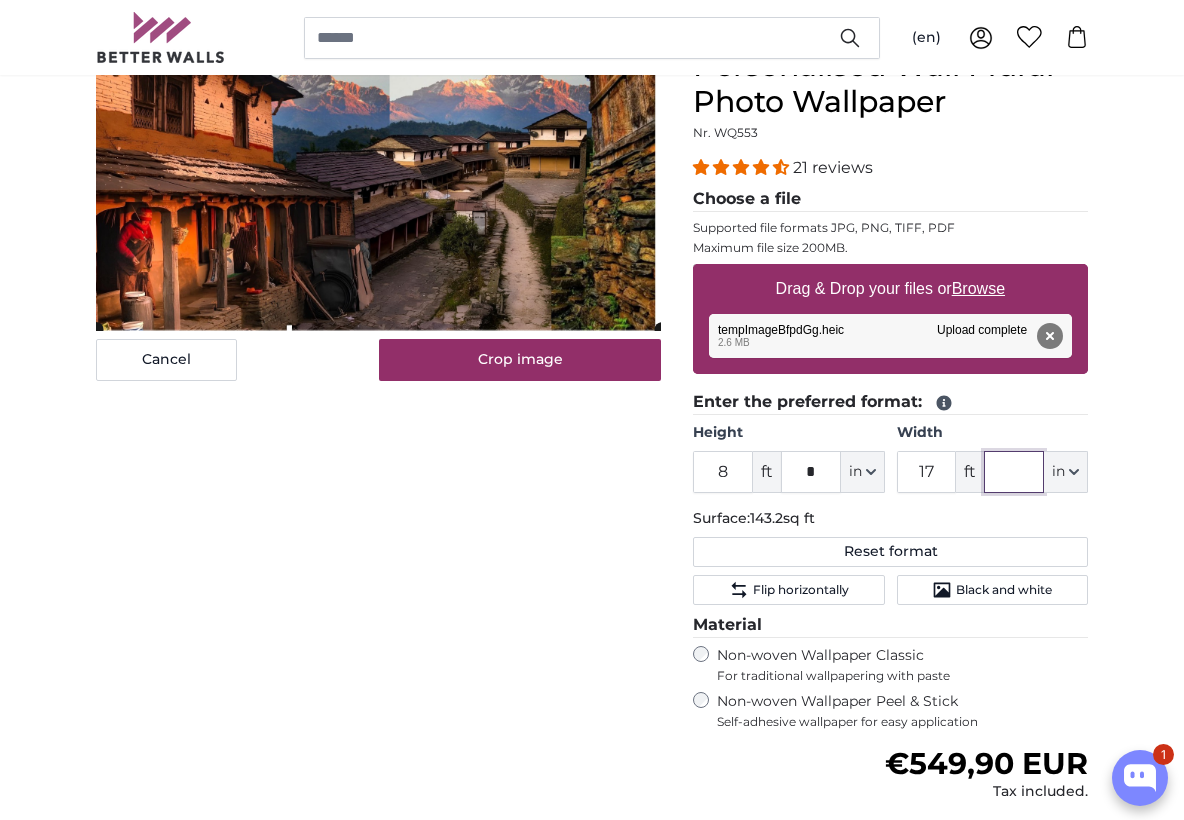 click 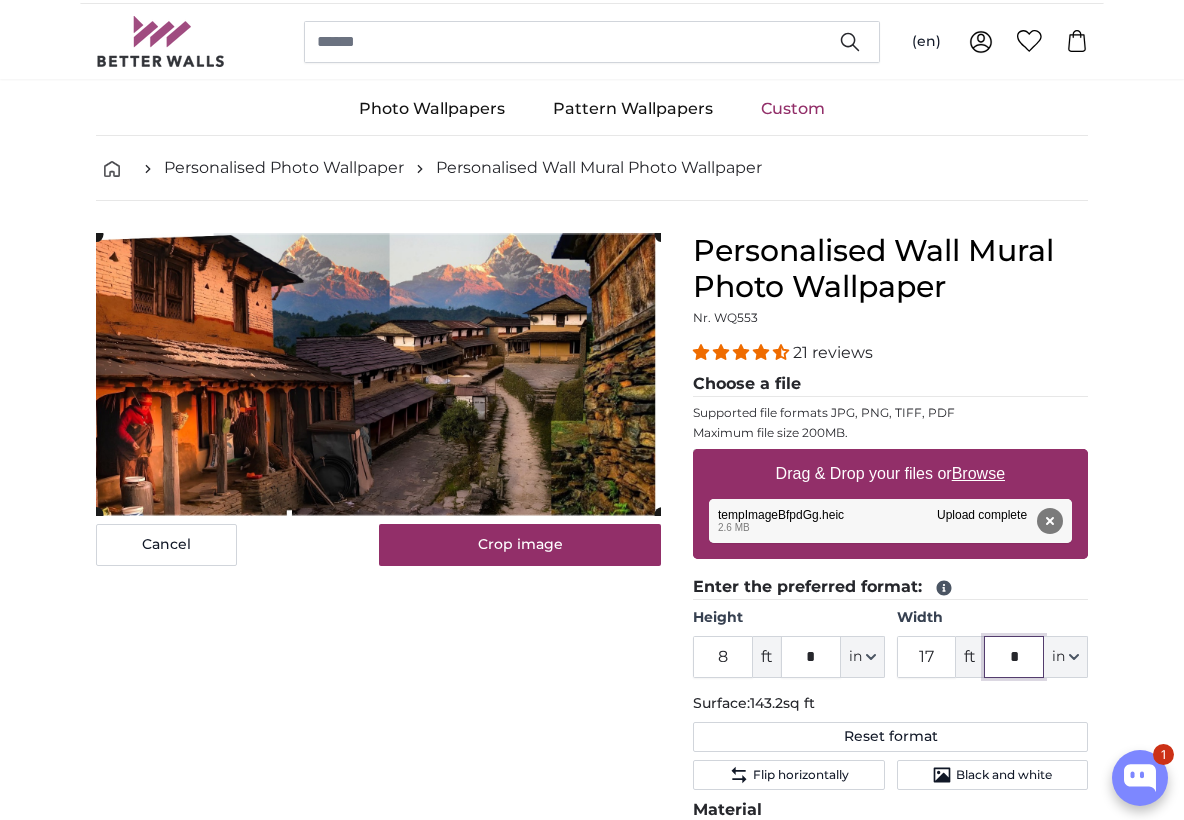 scroll, scrollTop: 26, scrollLeft: 0, axis: vertical 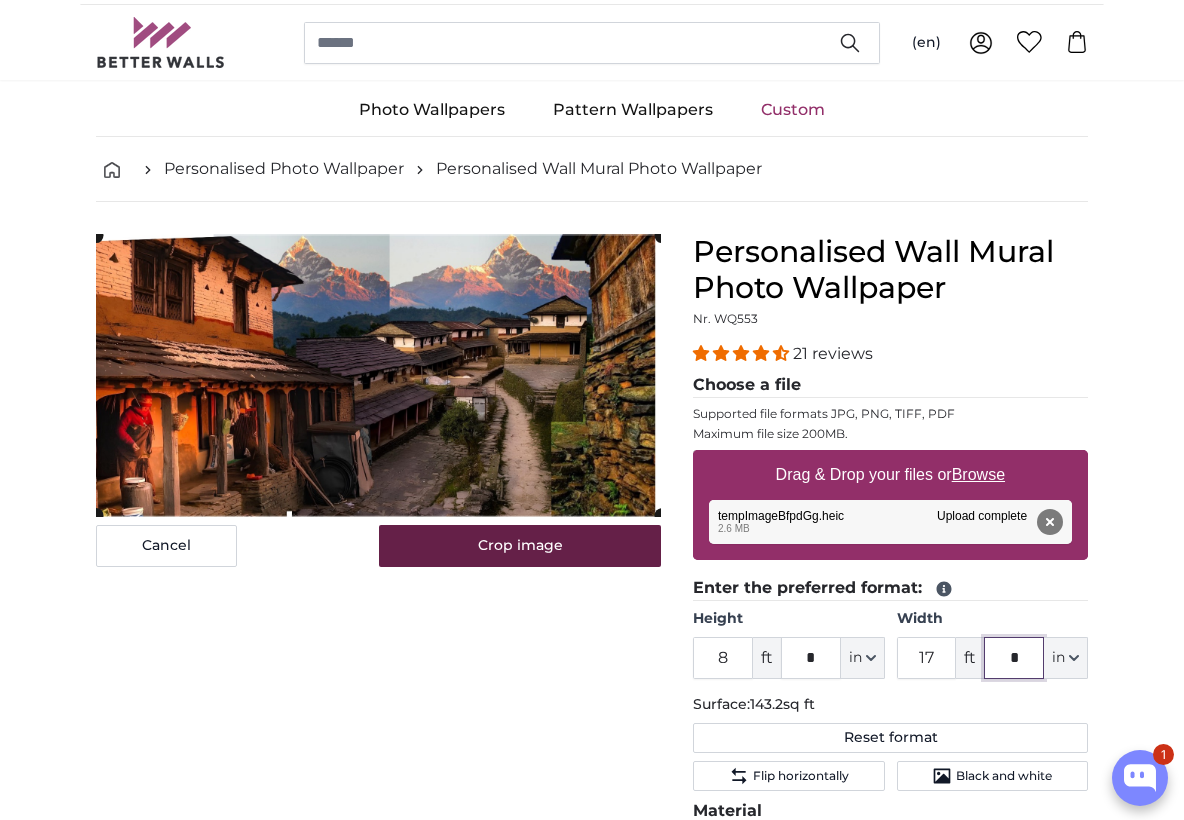 type on "*" 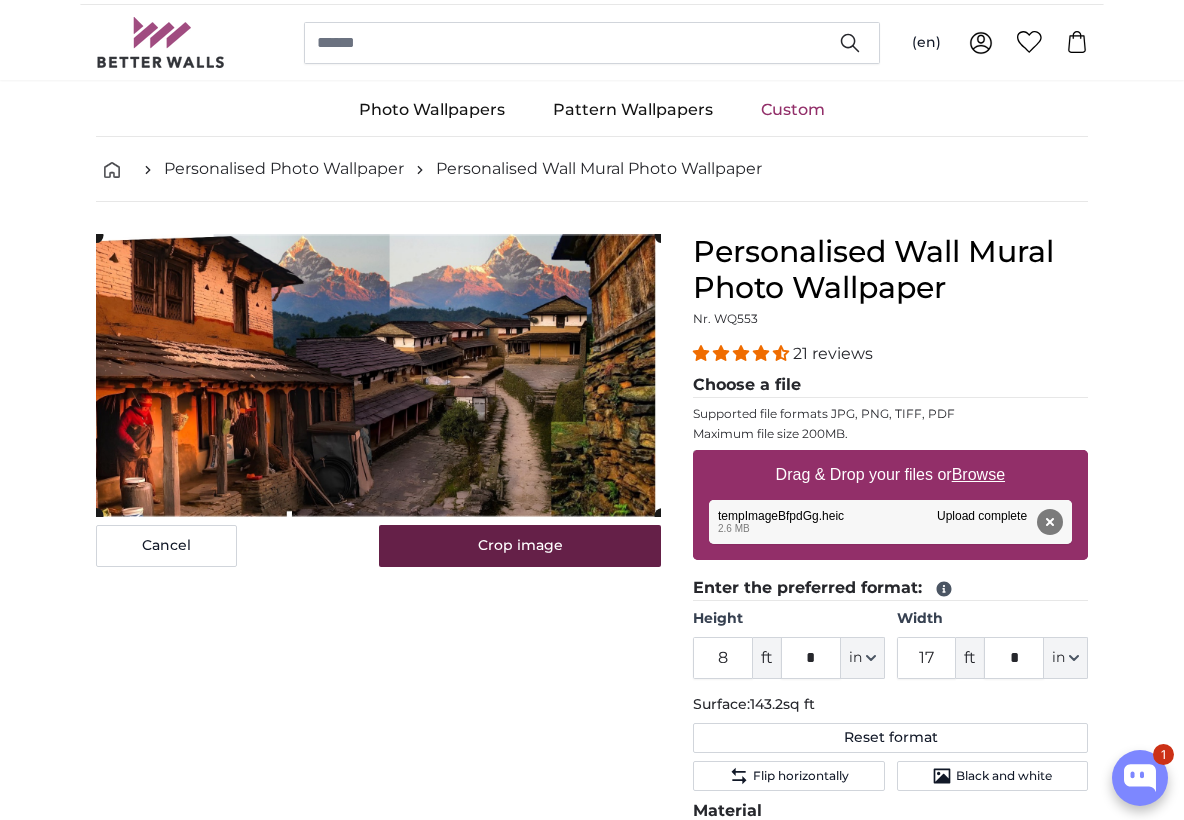 click on "Crop image" at bounding box center (520, 546) 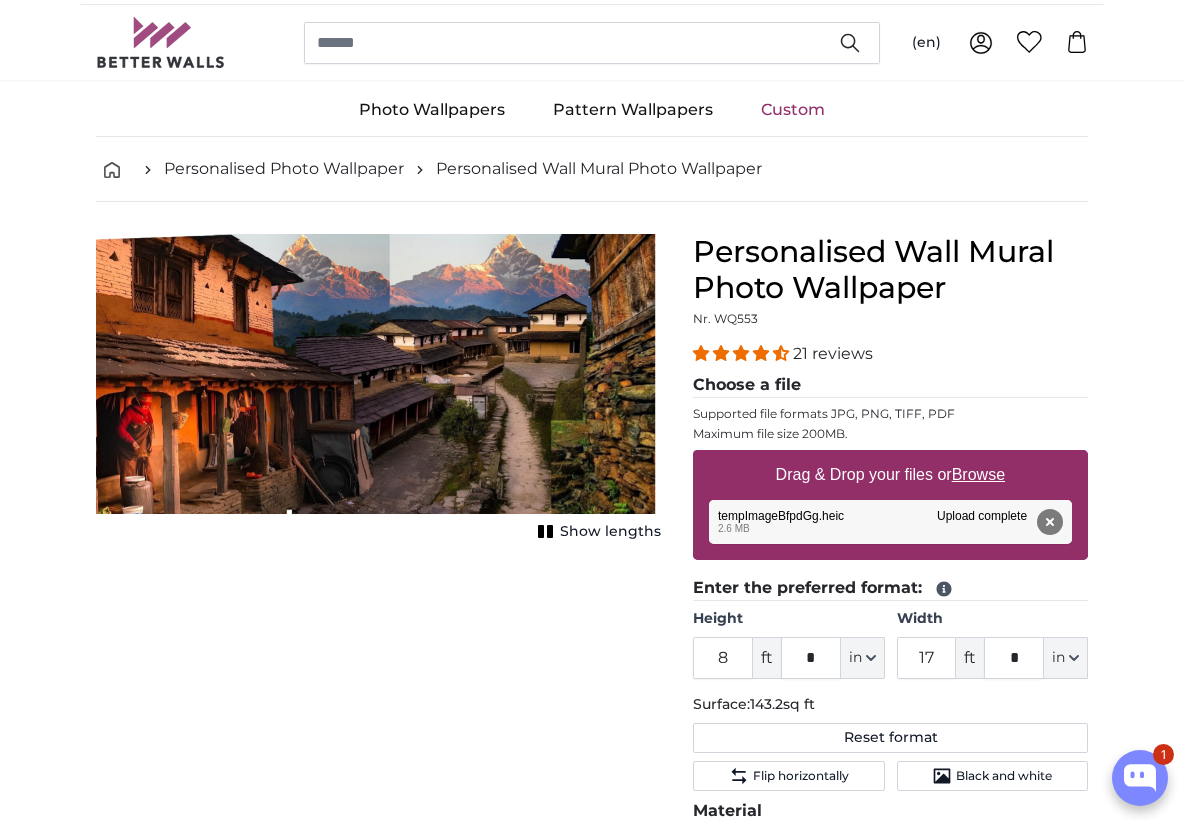 click 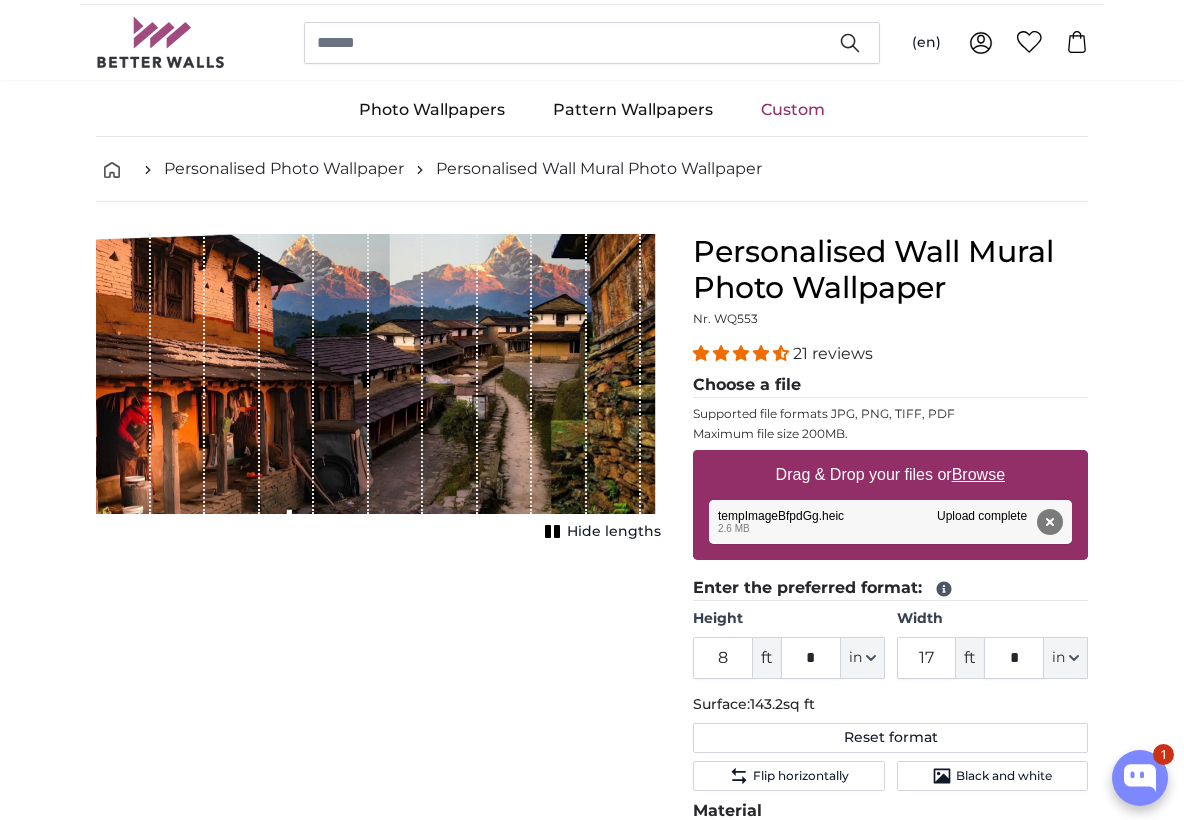 click 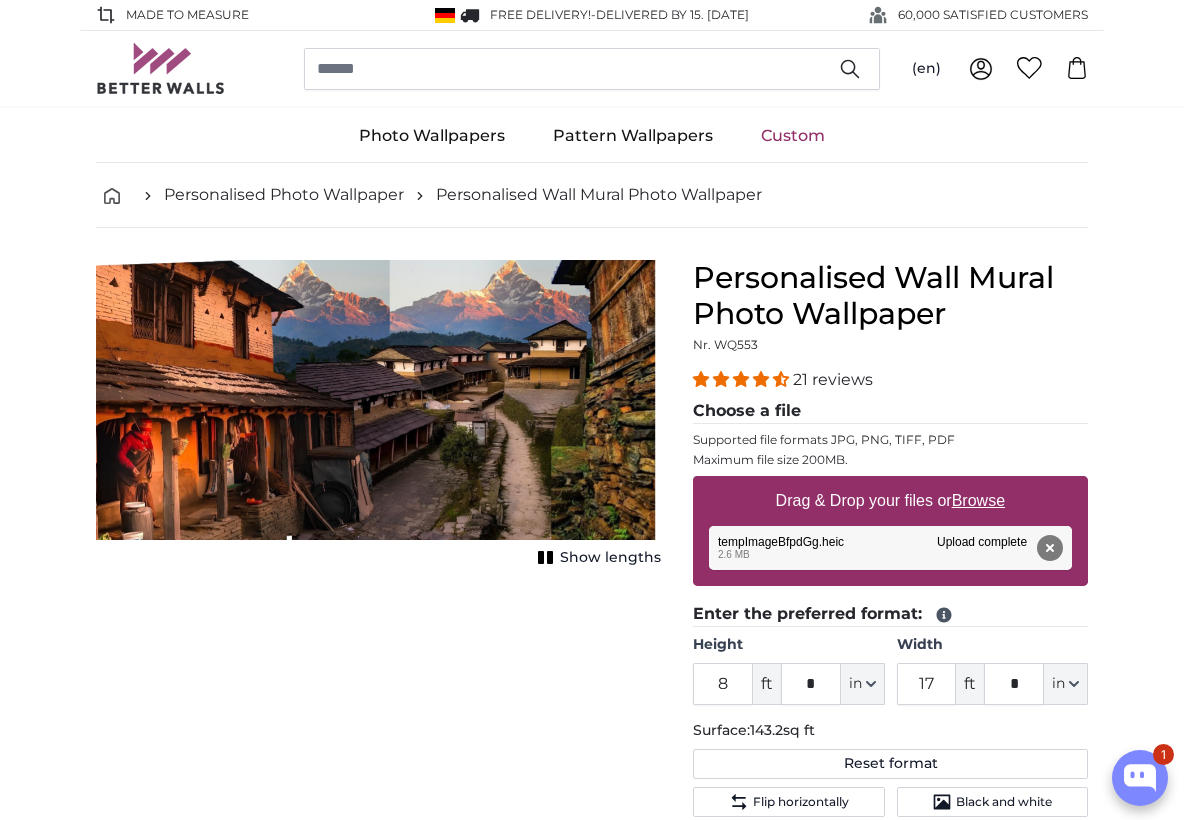scroll, scrollTop: 0, scrollLeft: 0, axis: both 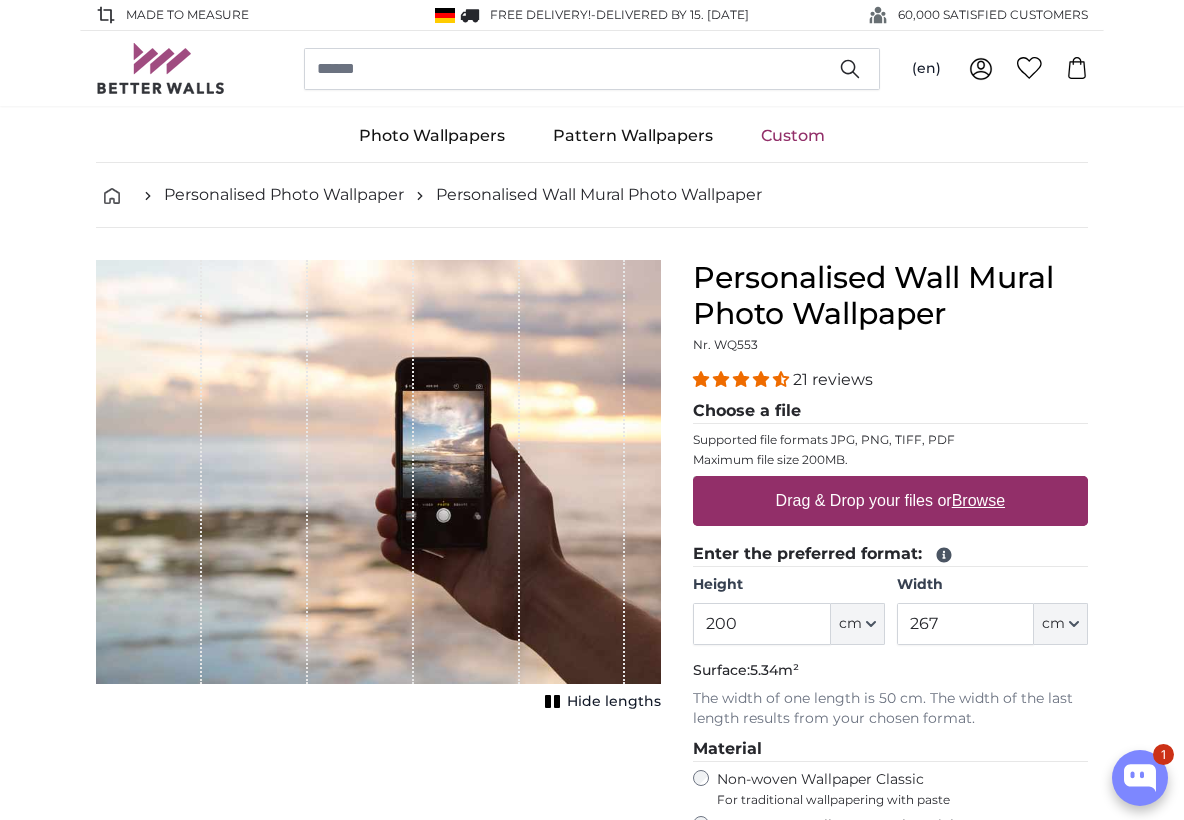click 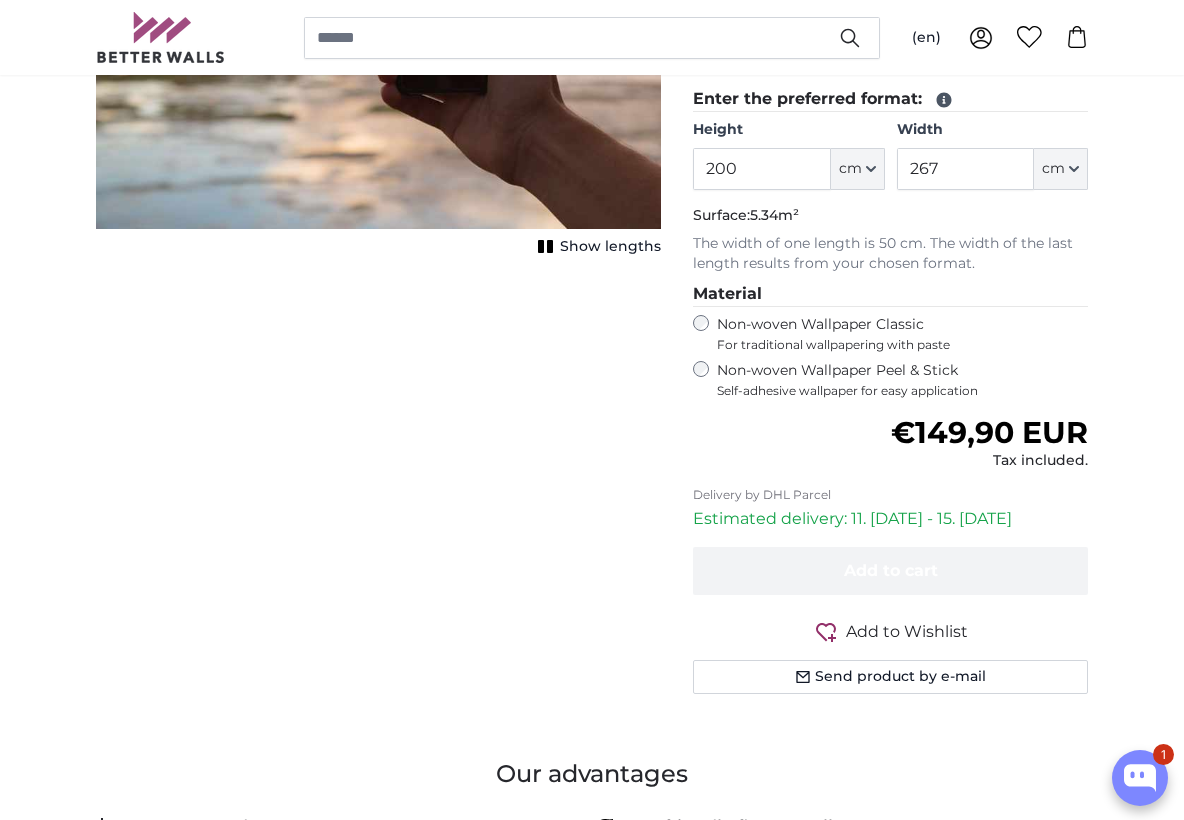 scroll, scrollTop: 459, scrollLeft: 0, axis: vertical 